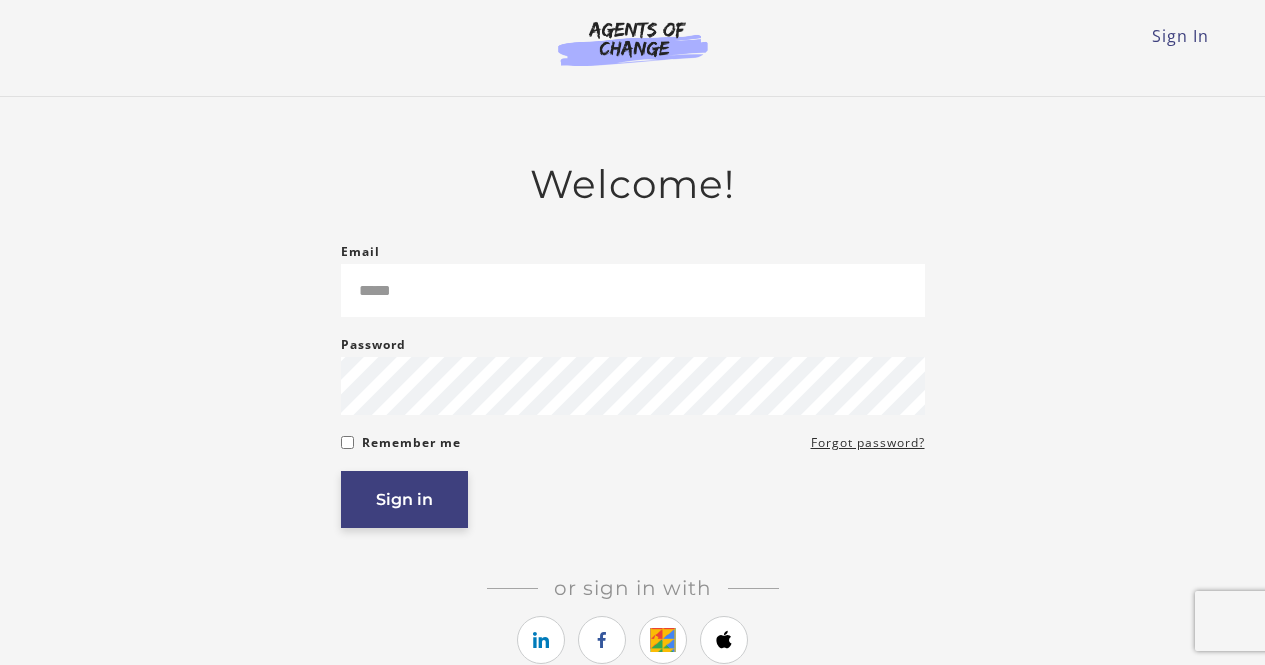scroll, scrollTop: 0, scrollLeft: 0, axis: both 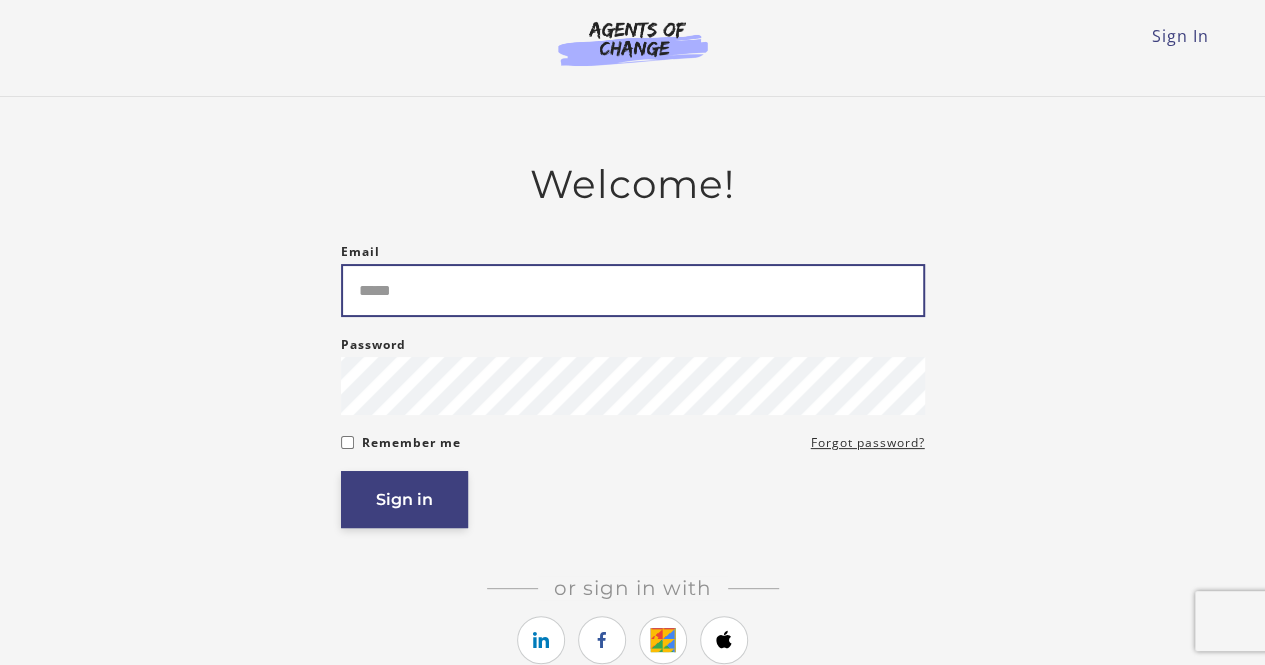 type on "**********" 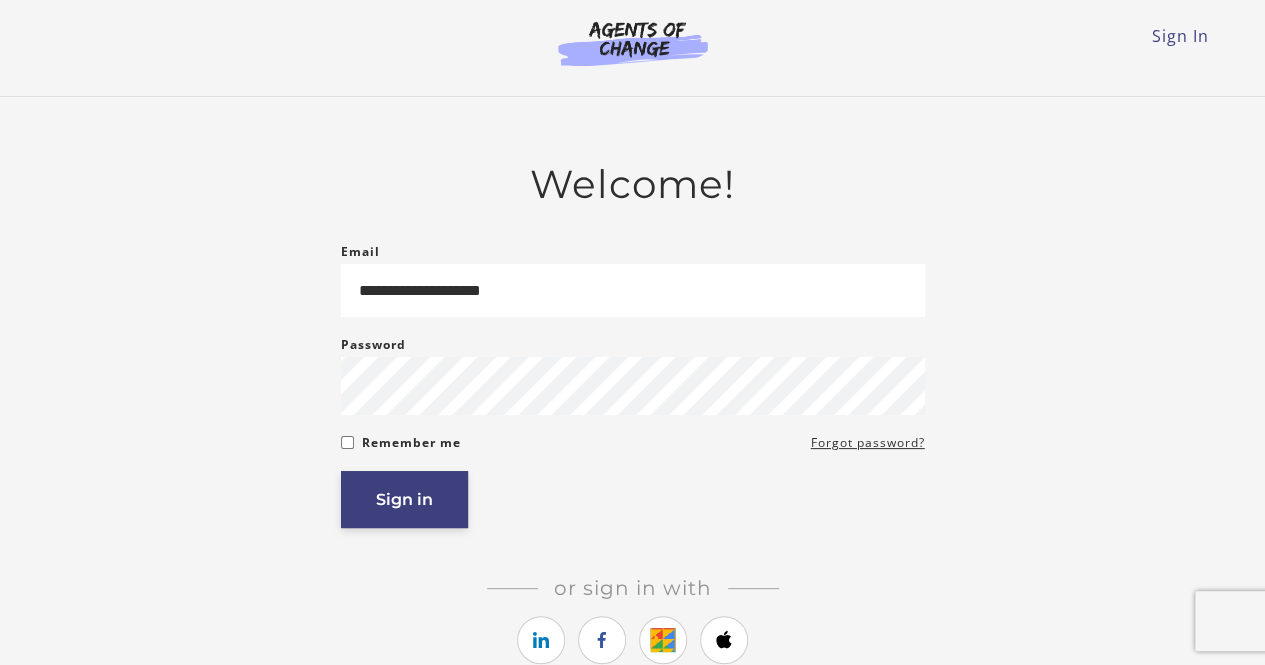 click on "Sign in" at bounding box center (404, 499) 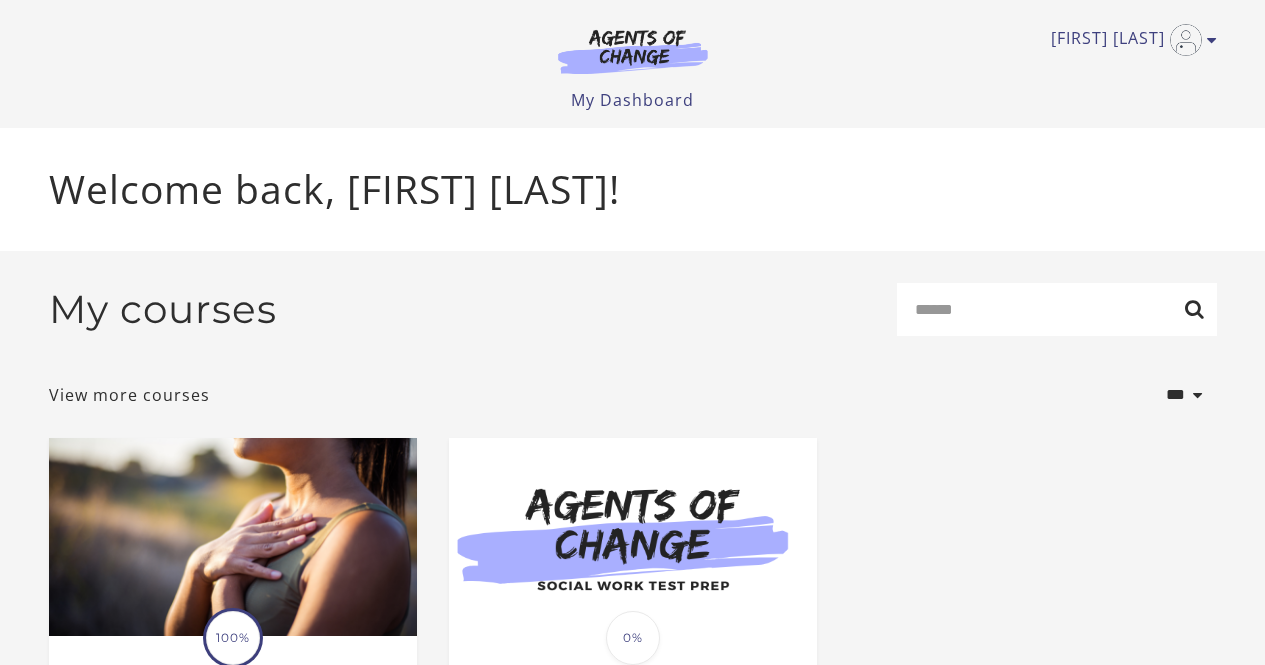 scroll, scrollTop: 0, scrollLeft: 0, axis: both 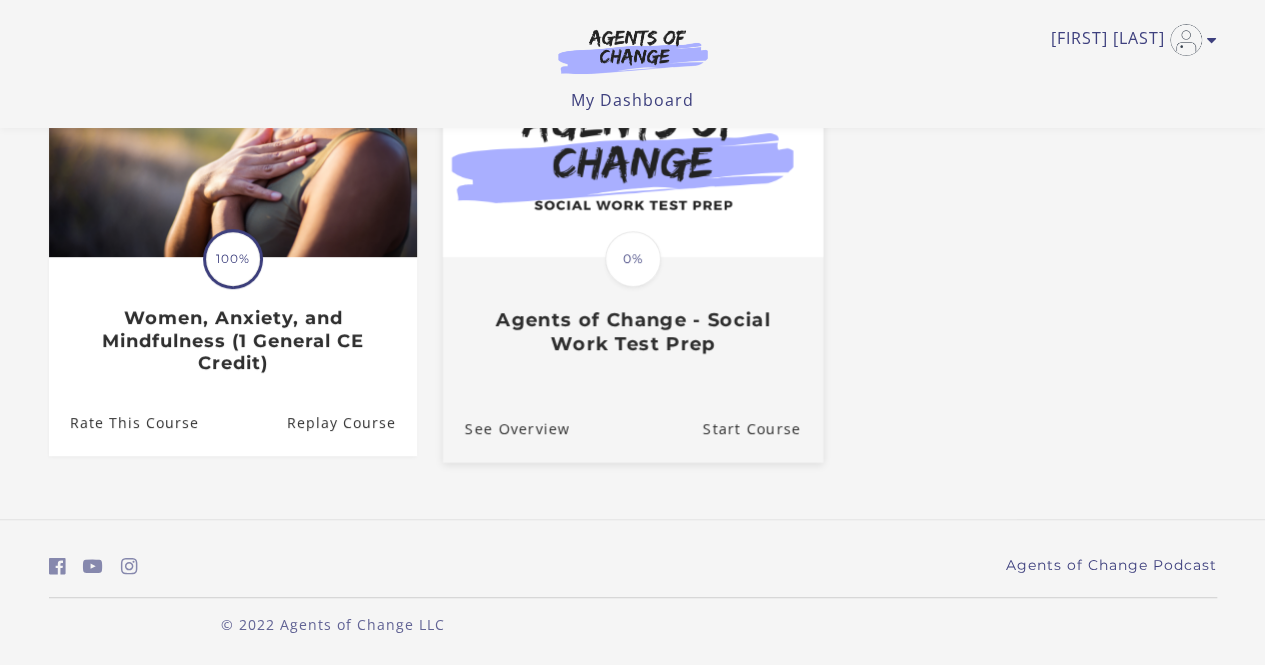 click at bounding box center (632, 154) 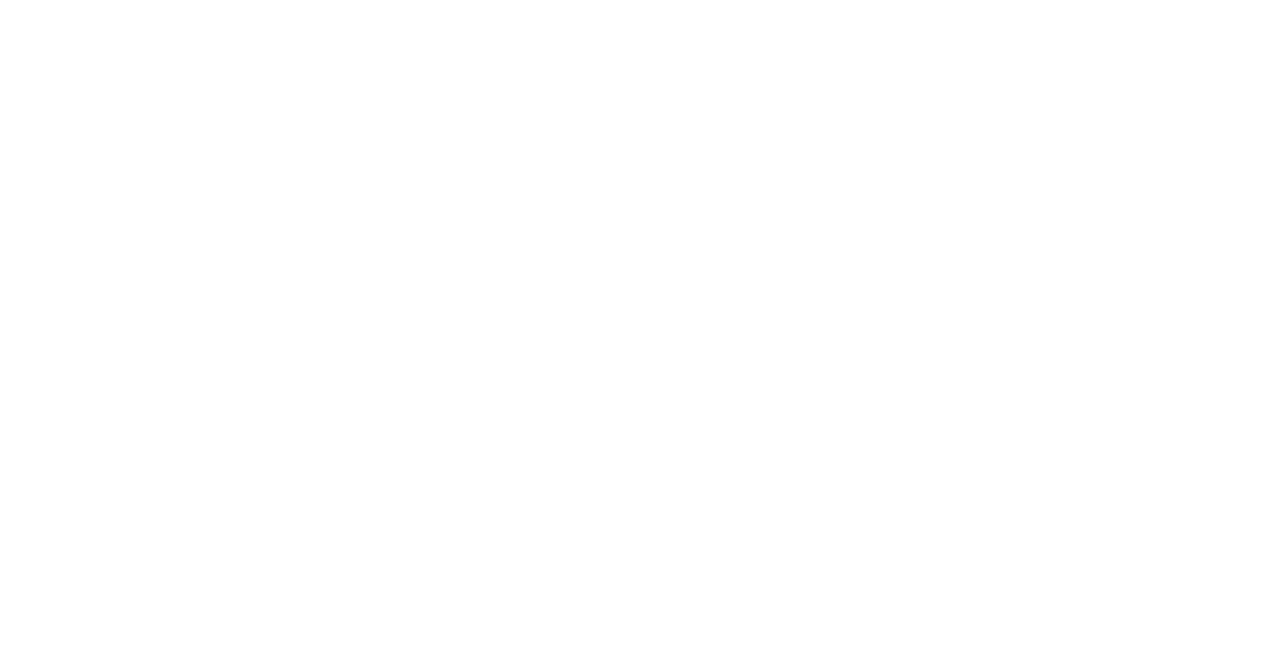 scroll, scrollTop: 0, scrollLeft: 0, axis: both 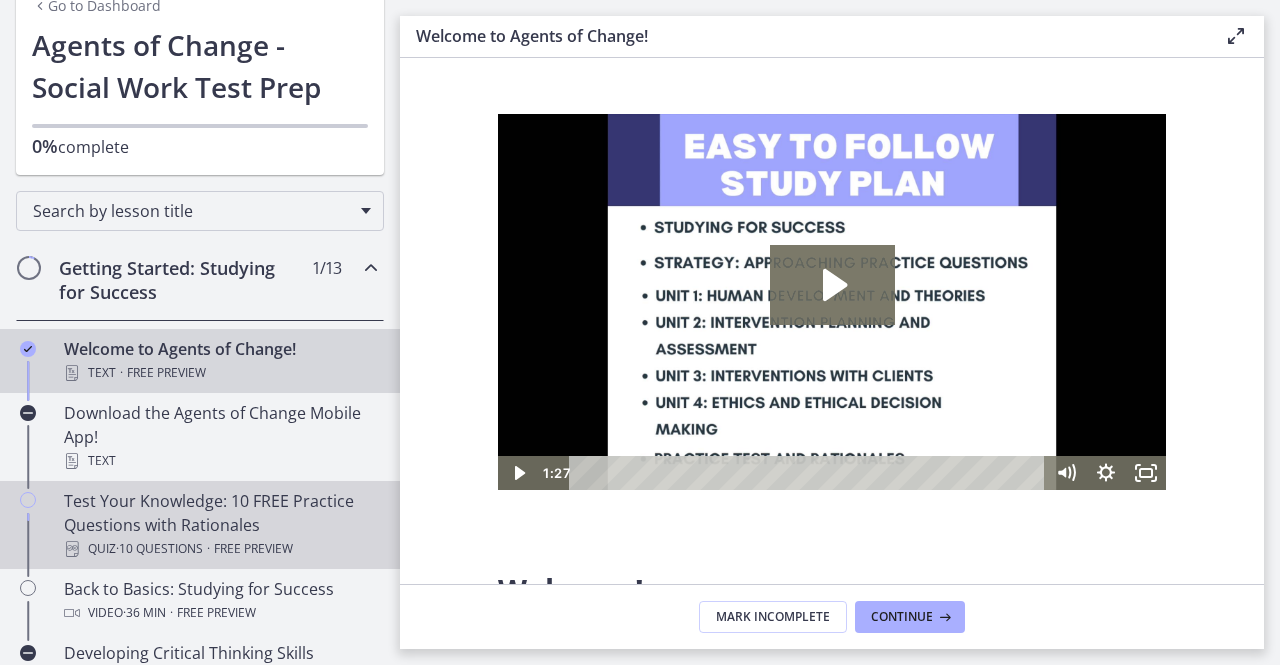 click on "Test Your Knowledge: 10 FREE Practice Questions with Rationales
Quiz
·  10 Questions
·
Free preview" at bounding box center [220, 525] 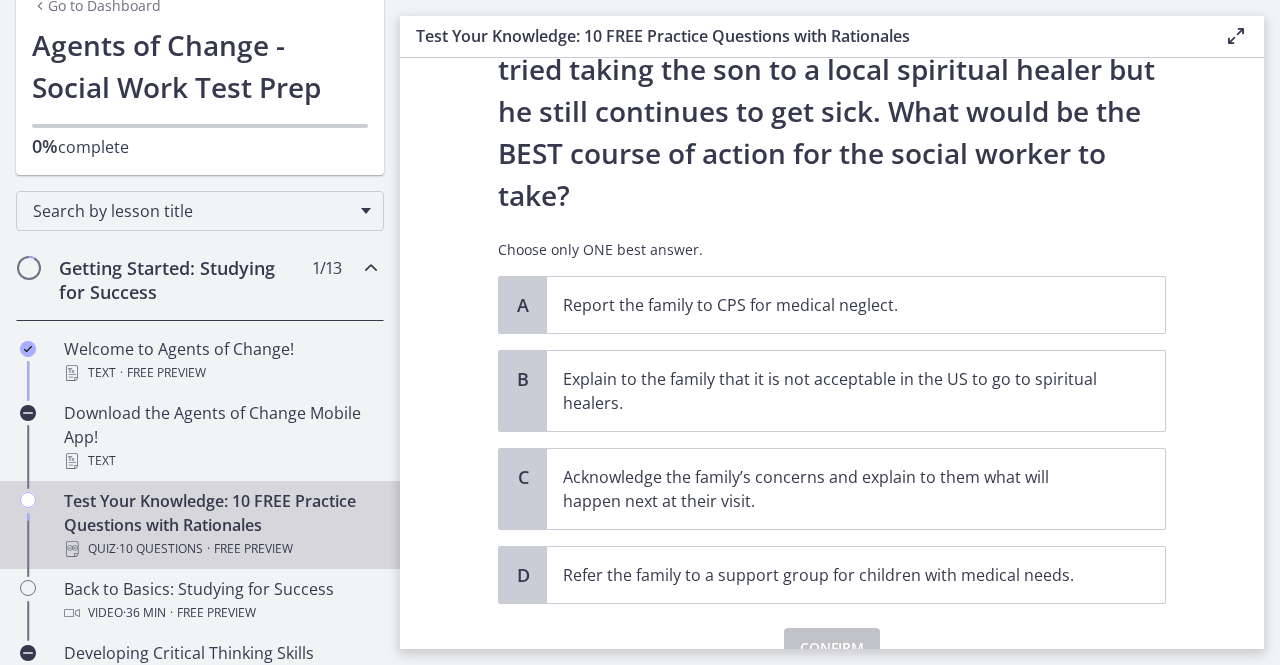 scroll, scrollTop: 400, scrollLeft: 0, axis: vertical 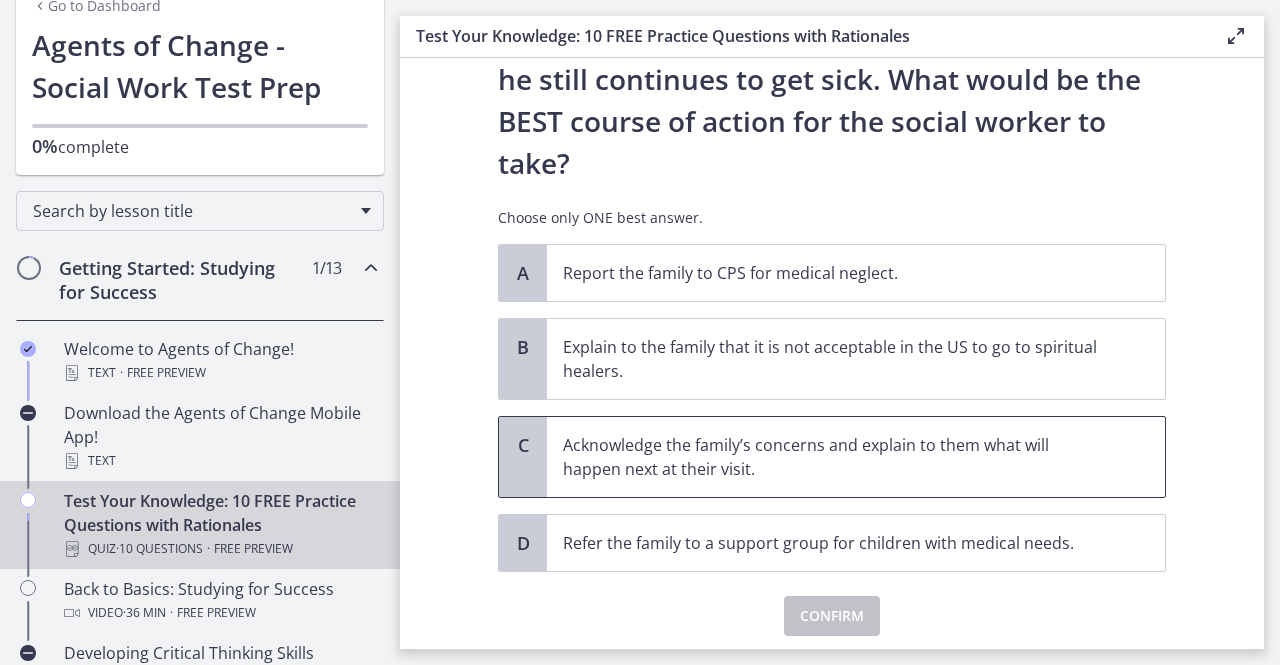click on "Acknowledge the family’s concerns and explain to them what will happen next at their visit." at bounding box center [836, 457] 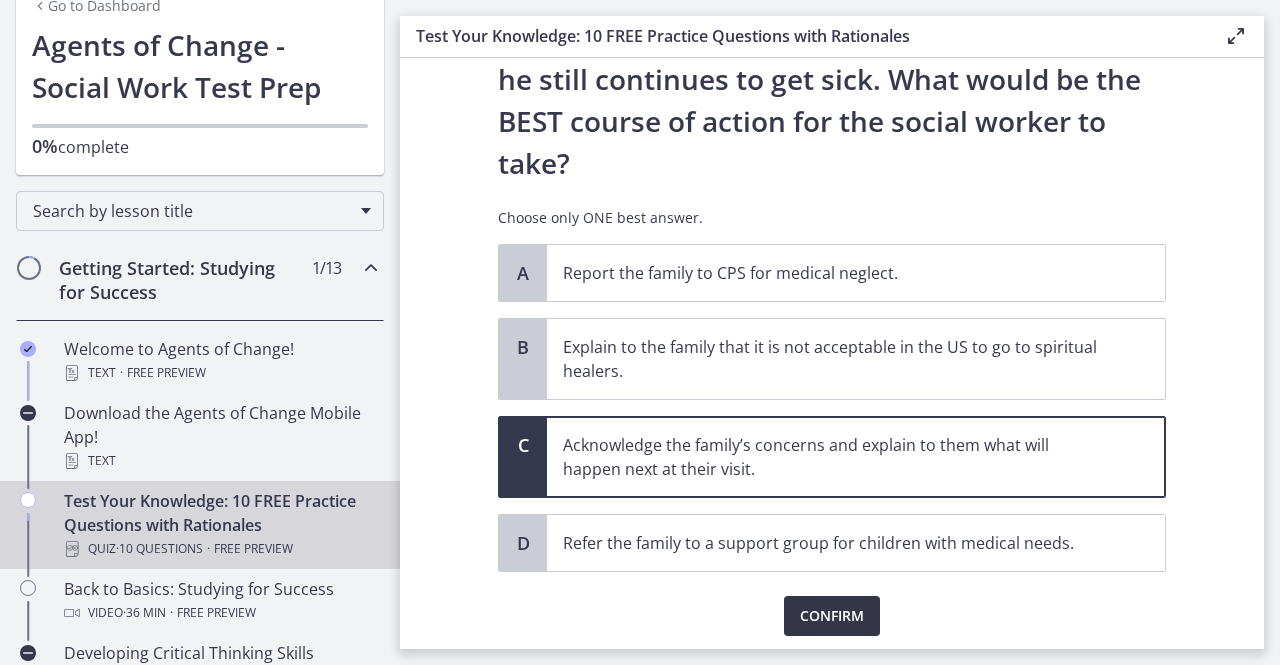 click on "Confirm" at bounding box center [832, 616] 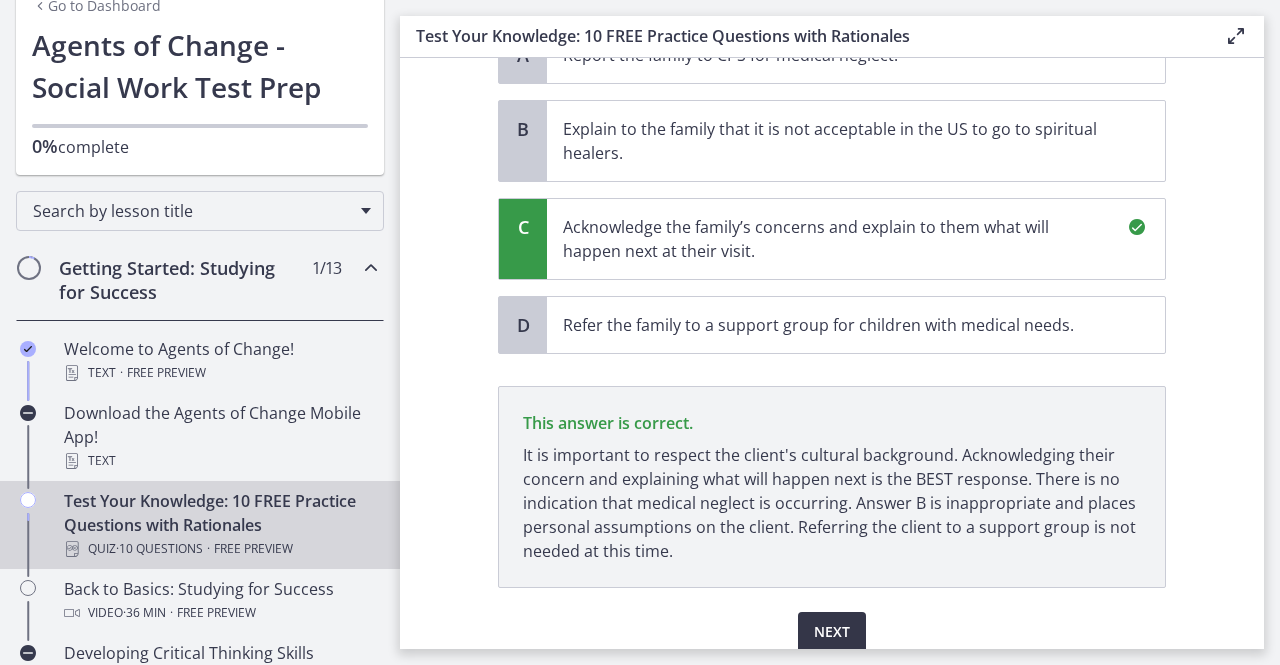 scroll, scrollTop: 697, scrollLeft: 0, axis: vertical 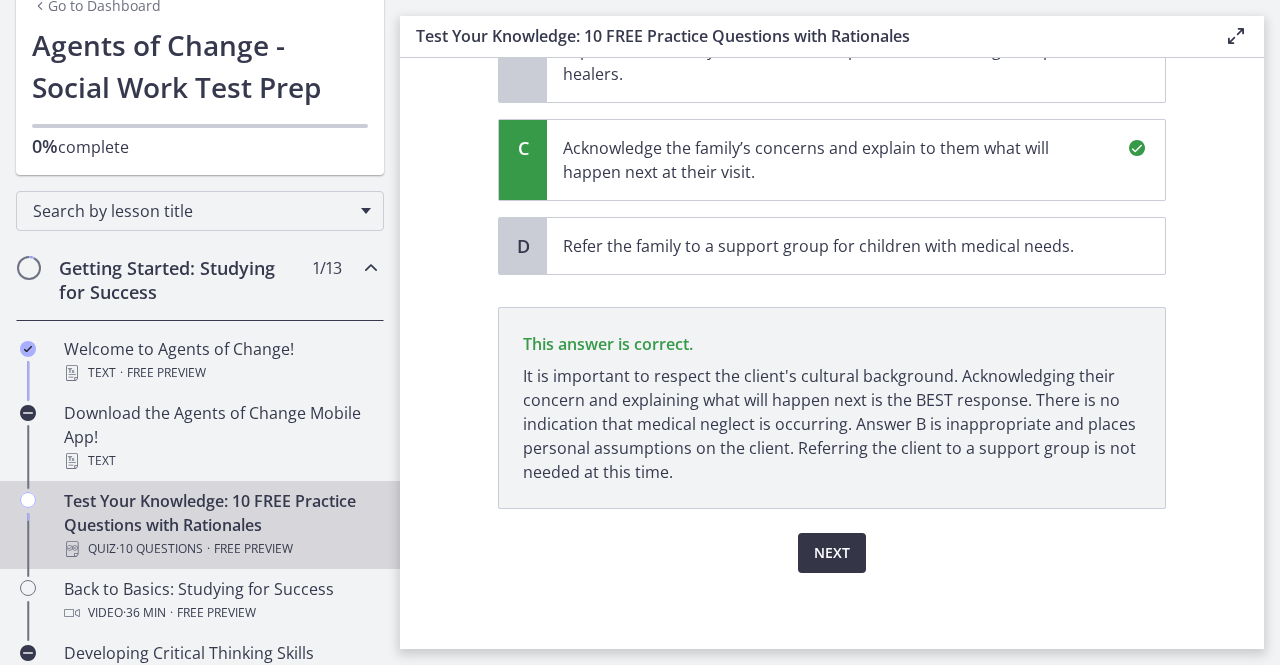 click on "Next" at bounding box center [832, 553] 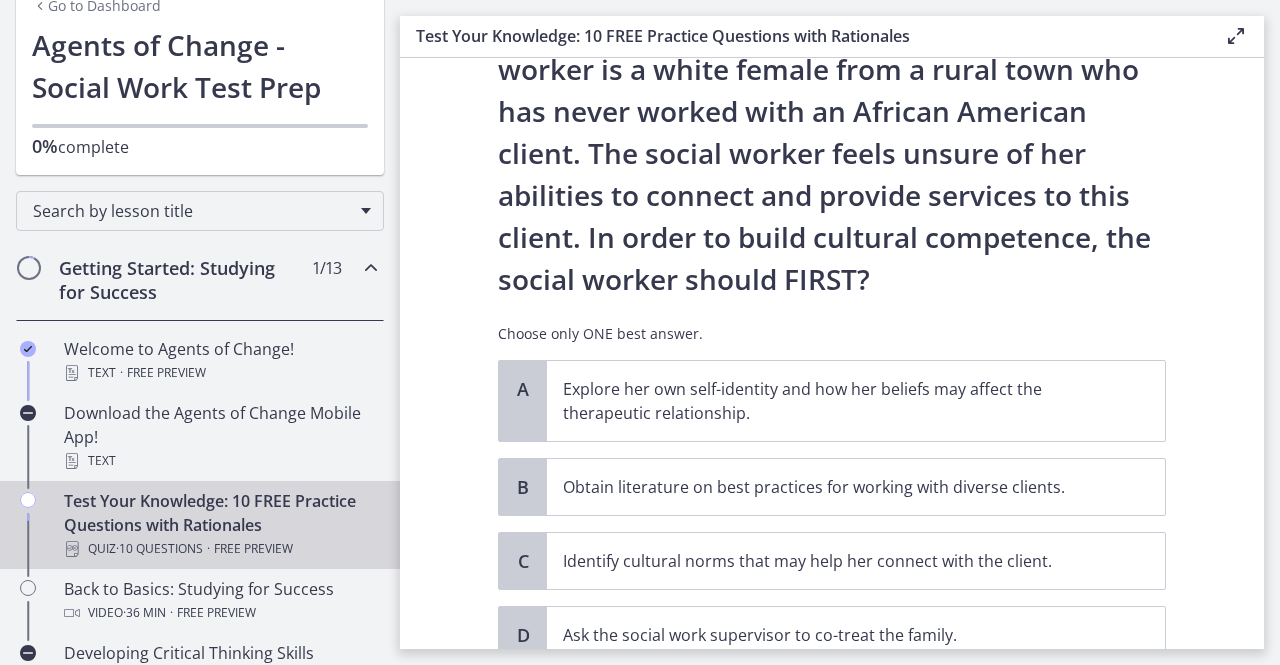 scroll, scrollTop: 300, scrollLeft: 0, axis: vertical 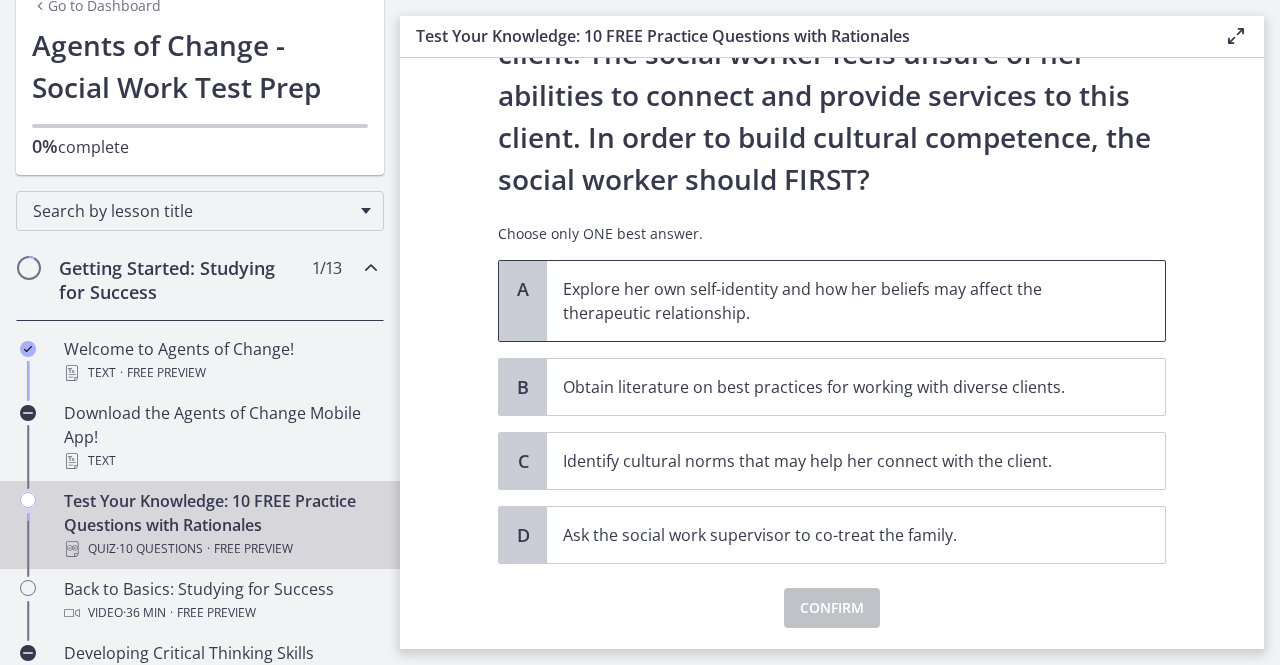 click on "Explore her own self-identity and how her beliefs may affect the therapeutic relationship." at bounding box center [836, 301] 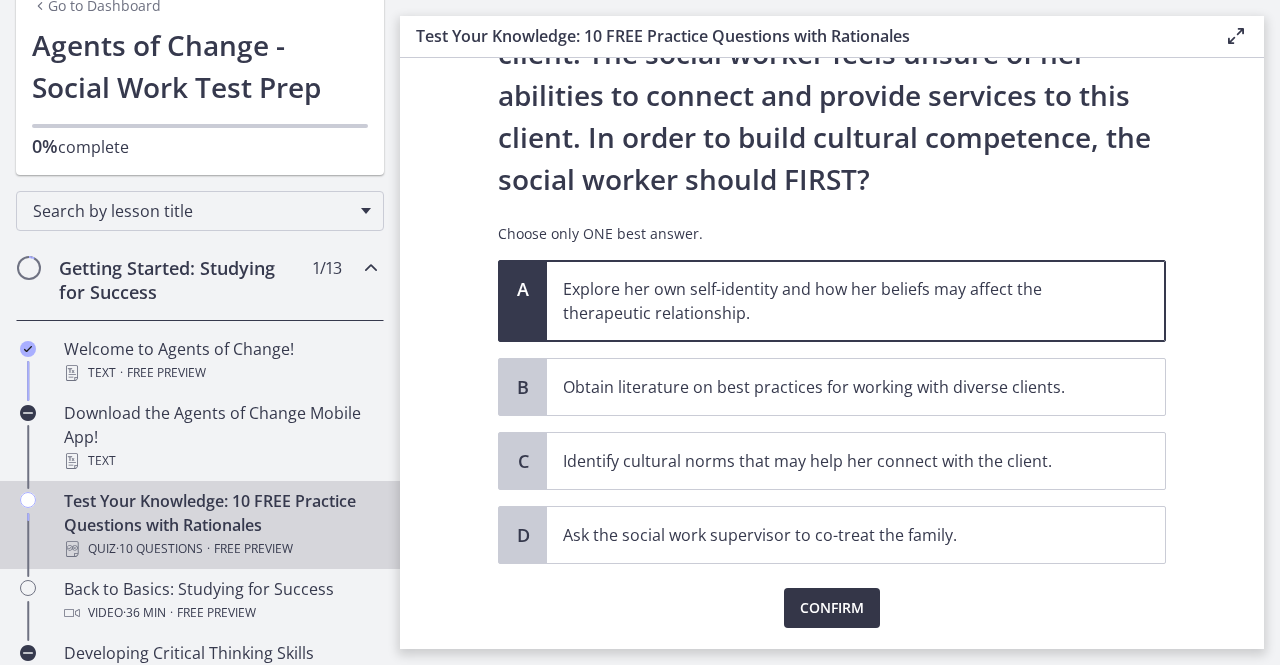 click on "Confirm" at bounding box center (832, 608) 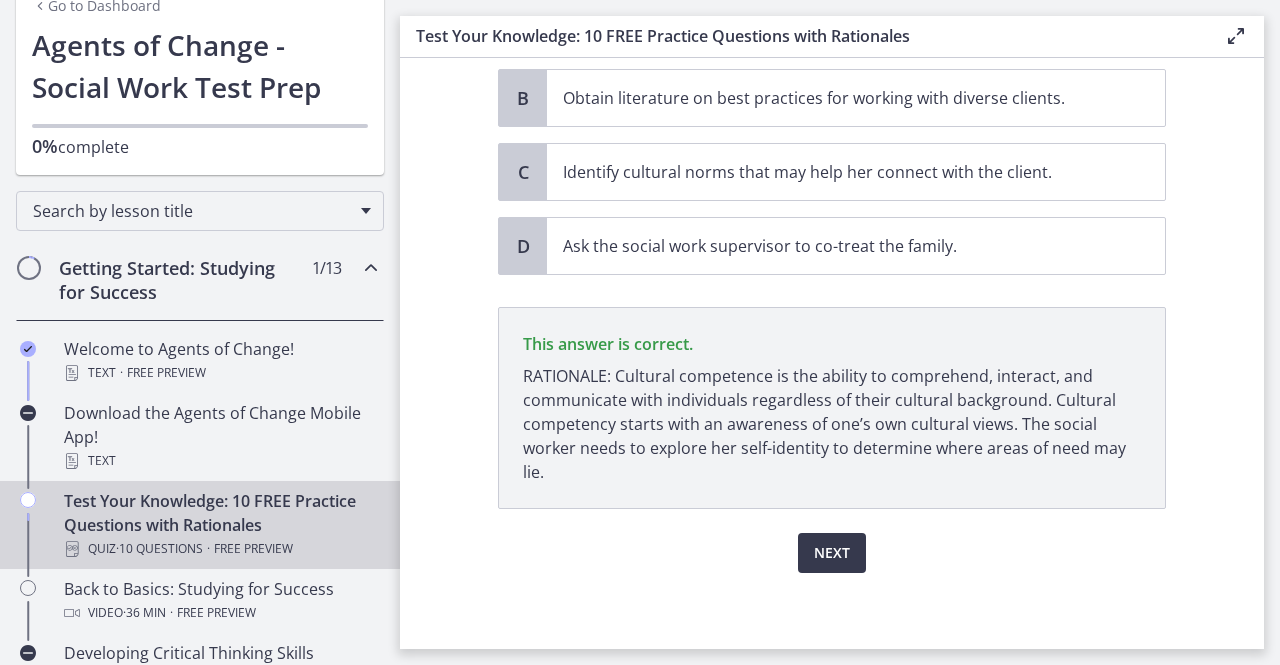 scroll, scrollTop: 589, scrollLeft: 0, axis: vertical 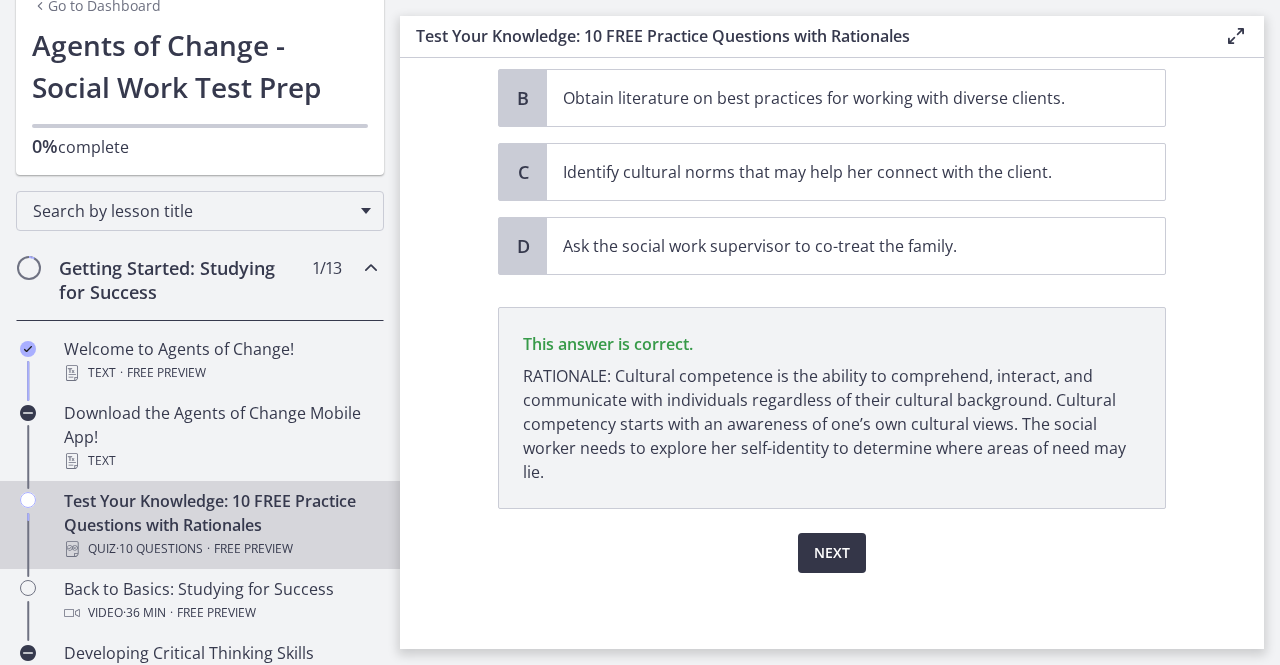 click on "Next" at bounding box center [832, 553] 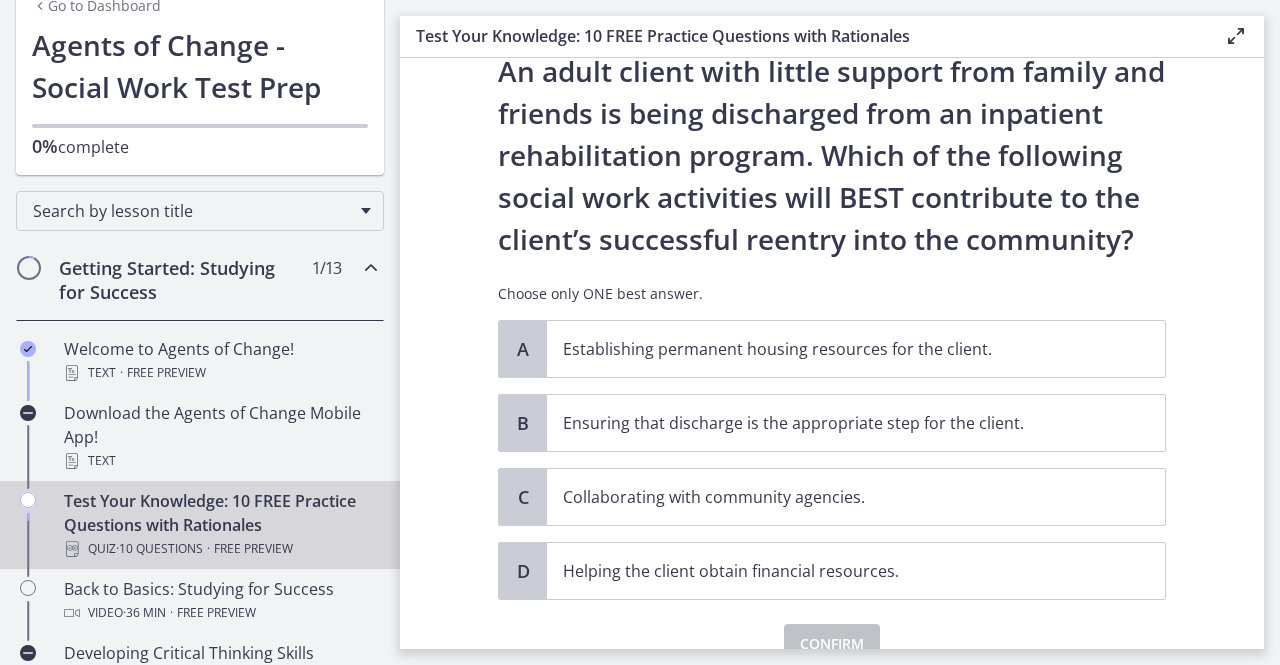scroll, scrollTop: 100, scrollLeft: 0, axis: vertical 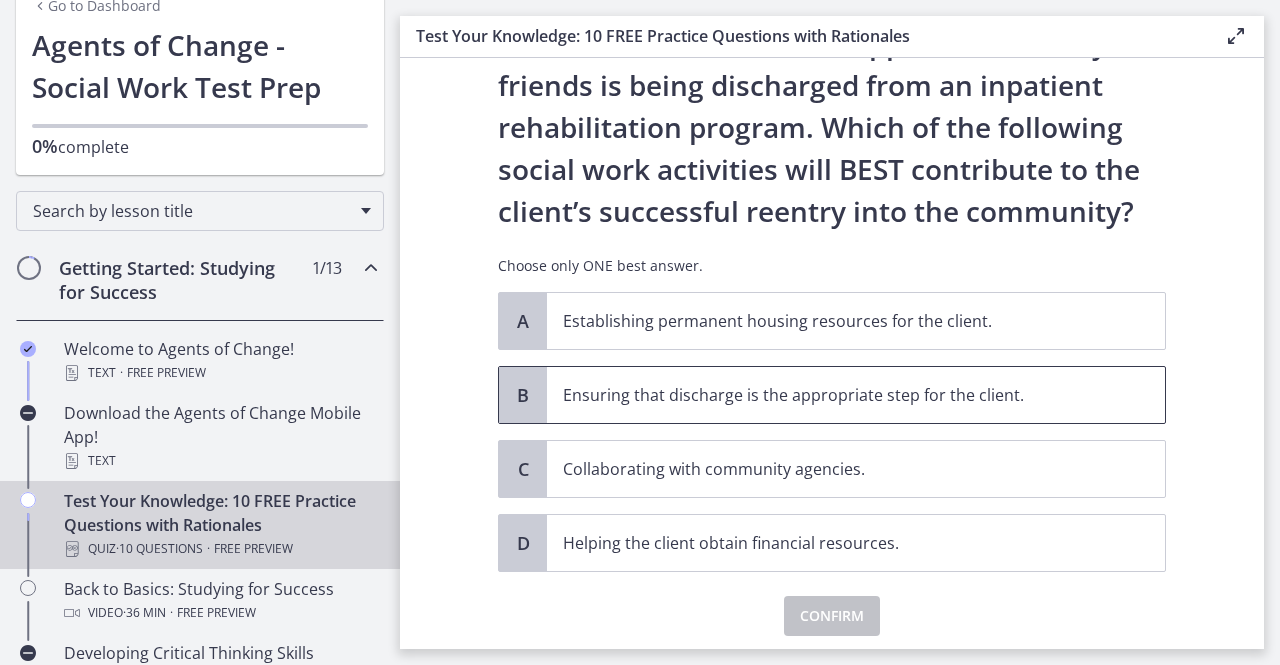 click on "Ensuring that discharge is the appropriate step for the client." at bounding box center [836, 395] 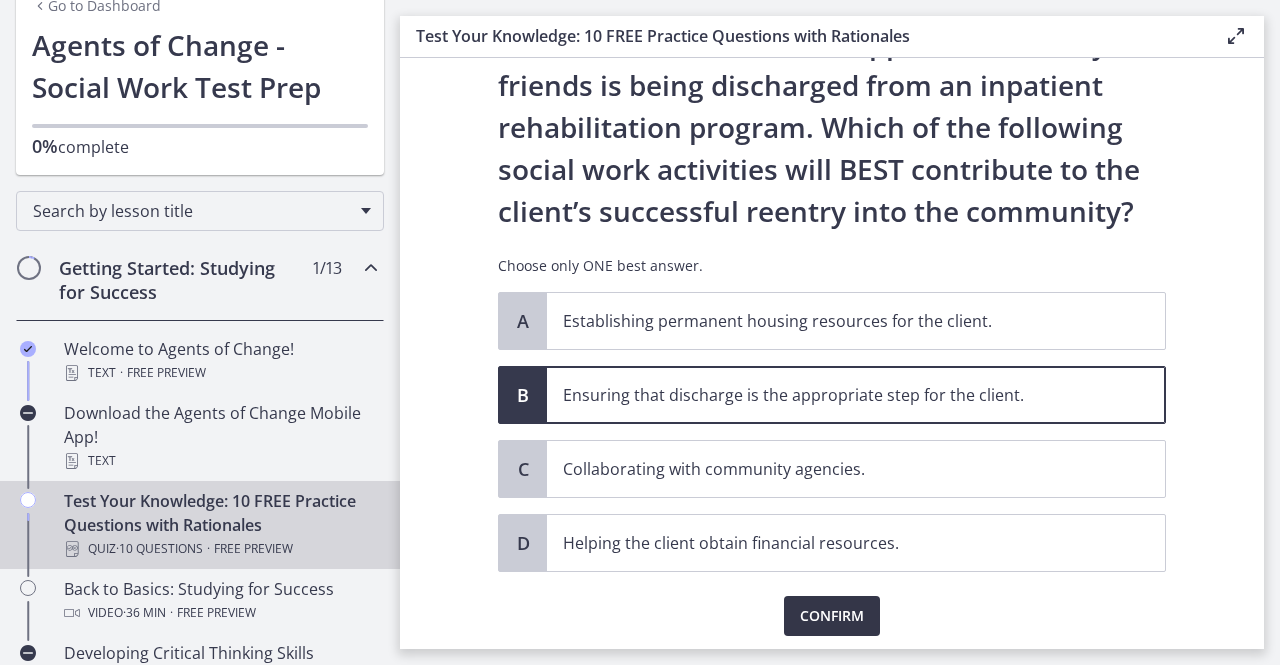 click on "Confirm" at bounding box center [832, 616] 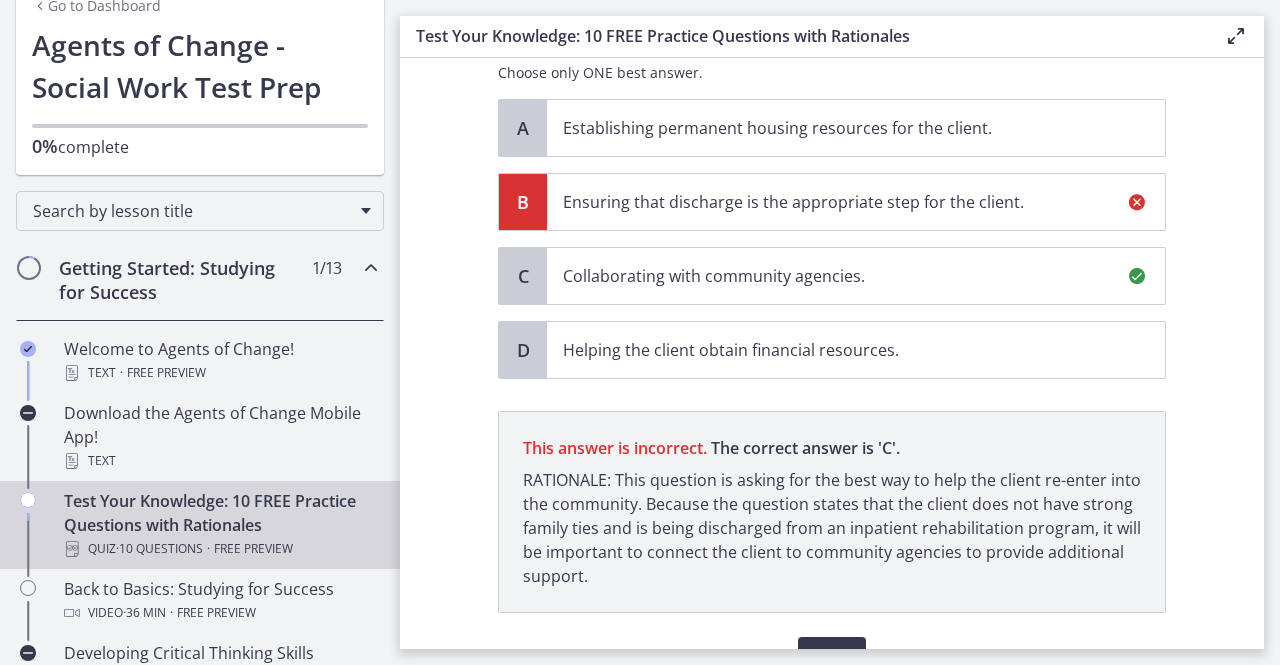 scroll, scrollTop: 397, scrollLeft: 0, axis: vertical 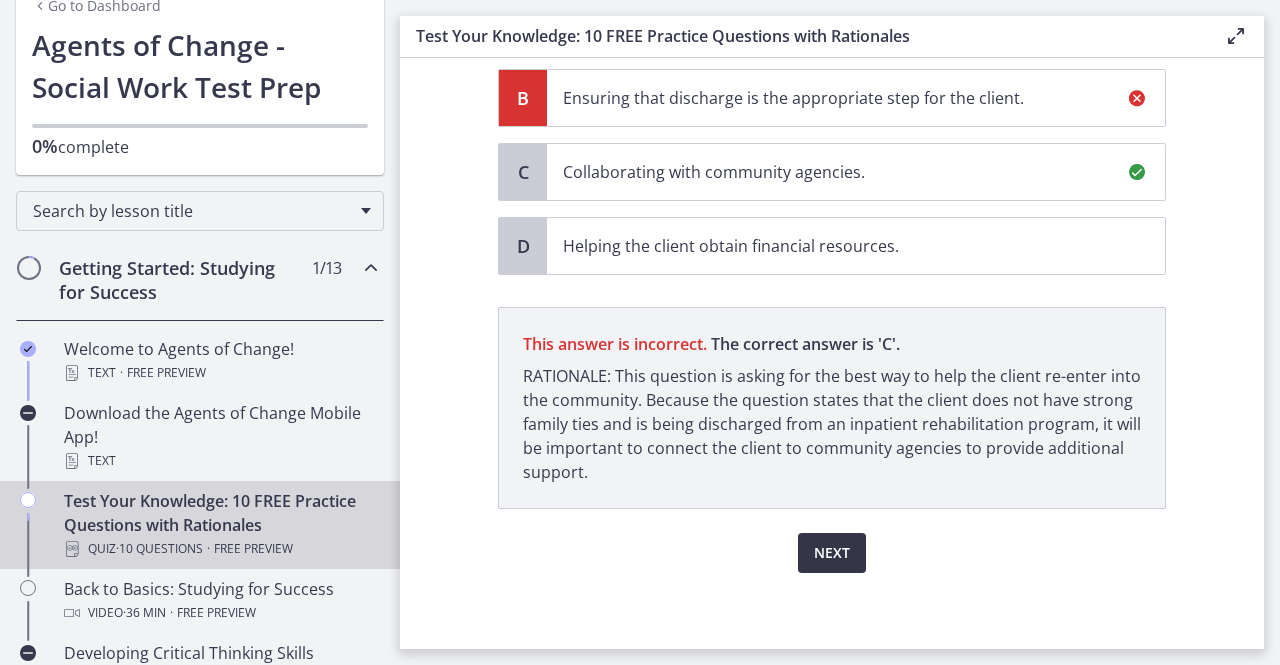 click on "Next" at bounding box center [832, 553] 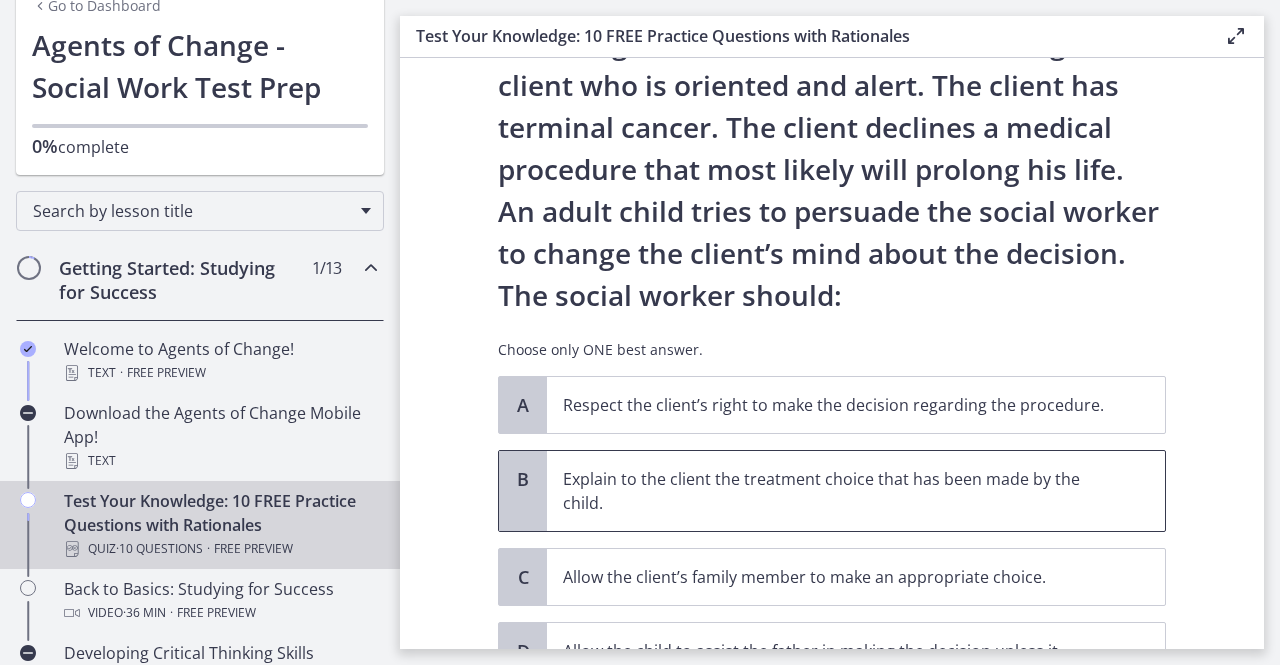 scroll, scrollTop: 200, scrollLeft: 0, axis: vertical 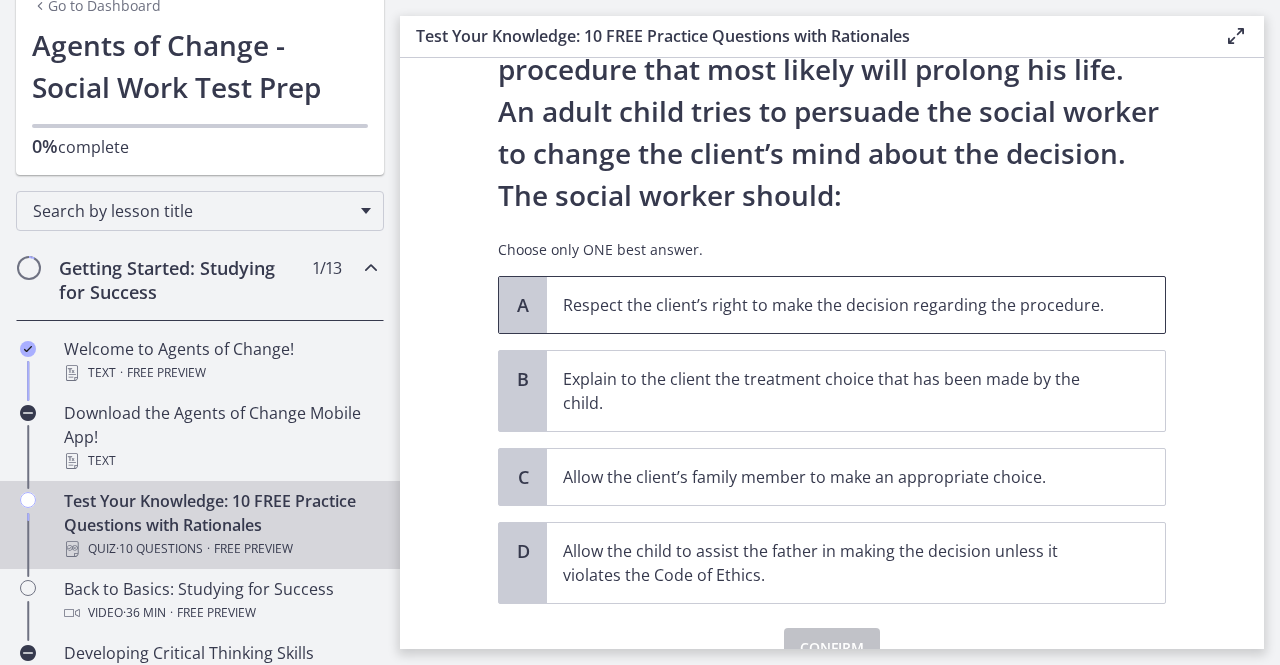 click on "Respect the client’s right to make the decision regarding the procedure." at bounding box center (836, 305) 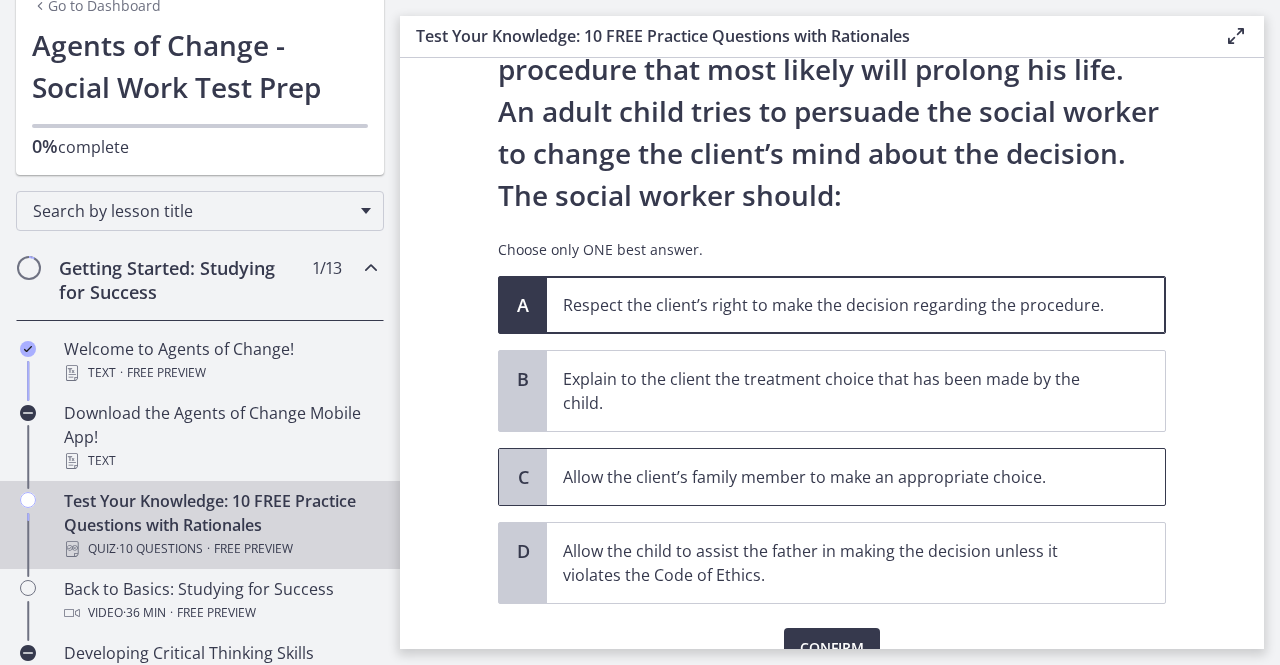 scroll, scrollTop: 296, scrollLeft: 0, axis: vertical 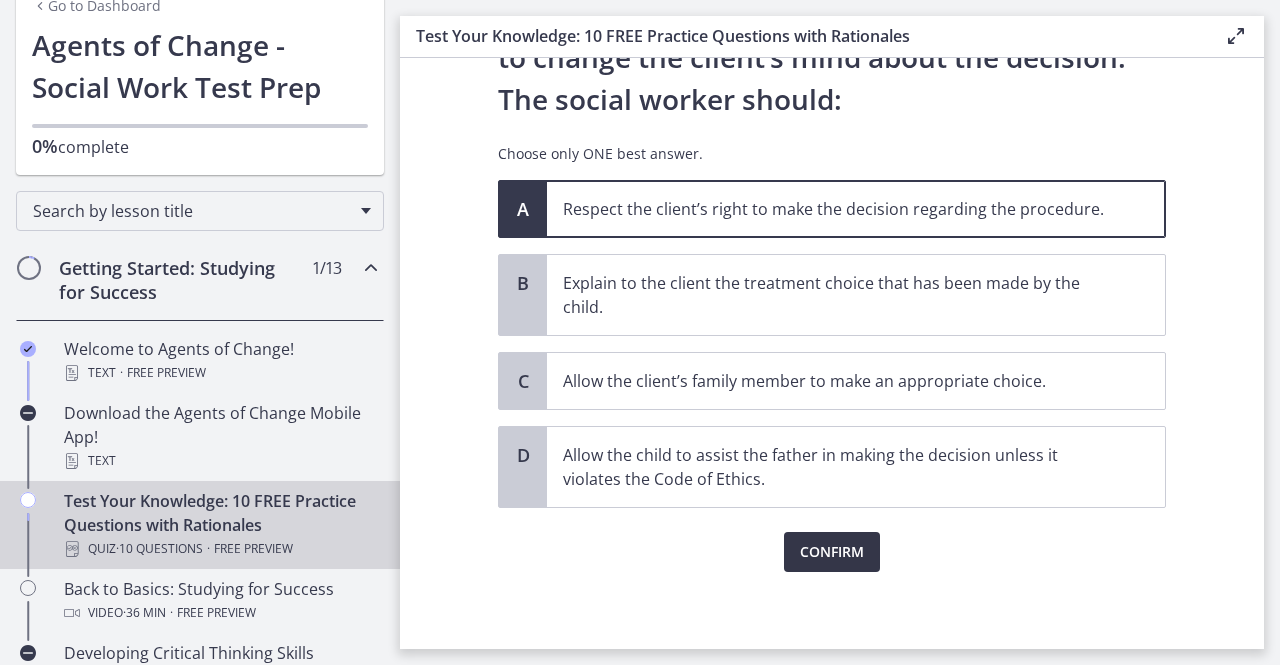 click on "Confirm" at bounding box center (832, 552) 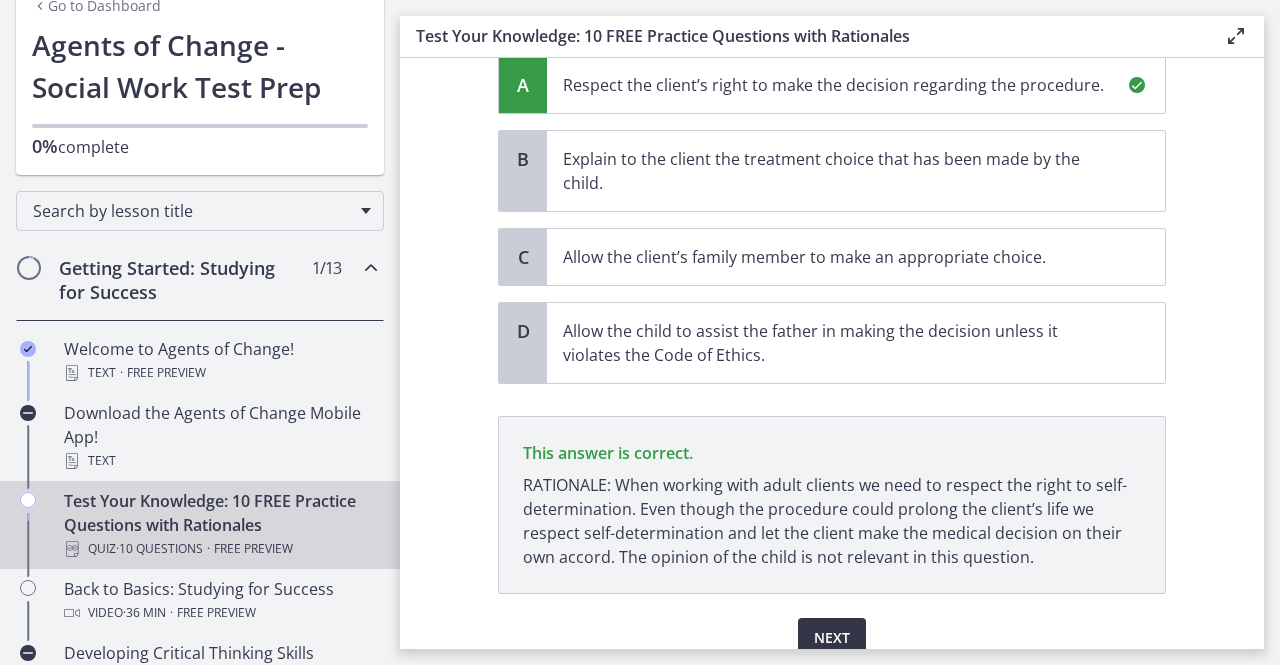 scroll, scrollTop: 505, scrollLeft: 0, axis: vertical 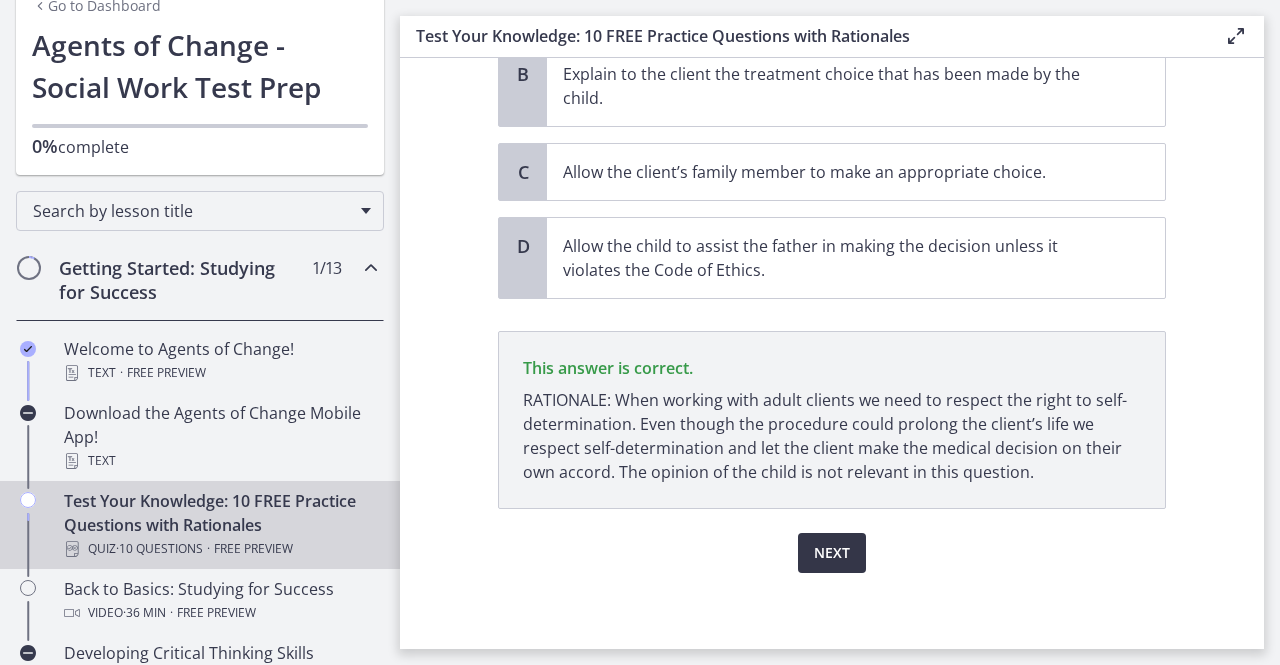 click on "Next" at bounding box center [832, 553] 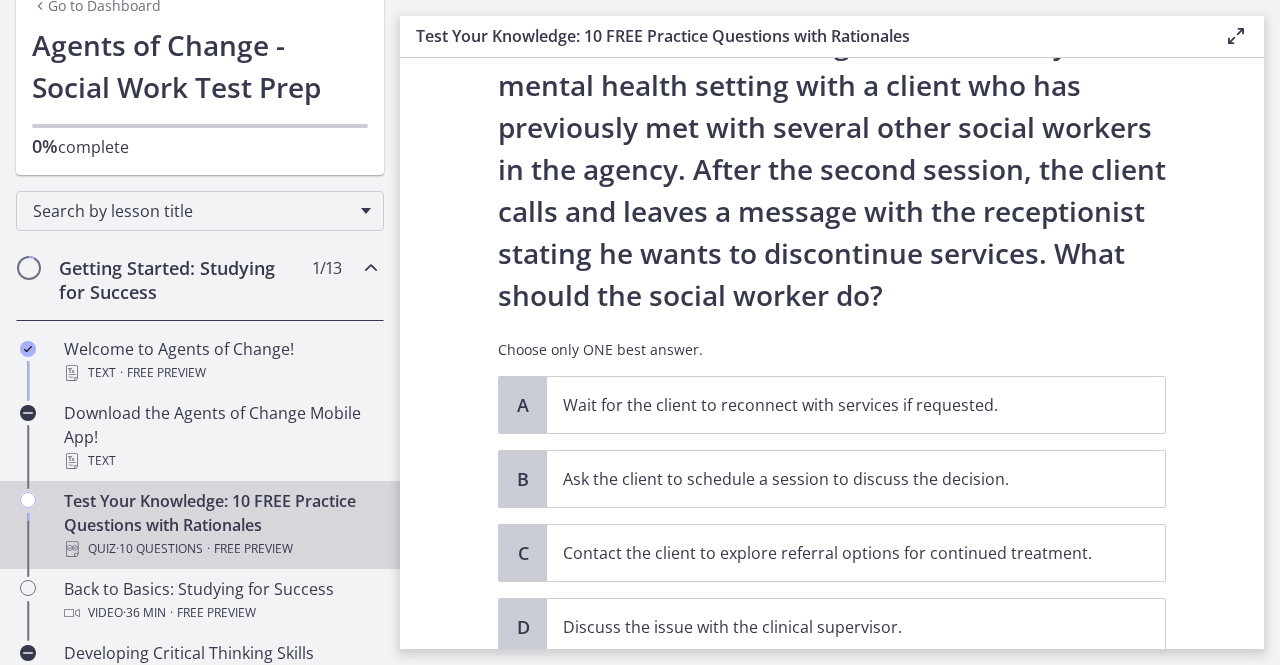 scroll, scrollTop: 200, scrollLeft: 0, axis: vertical 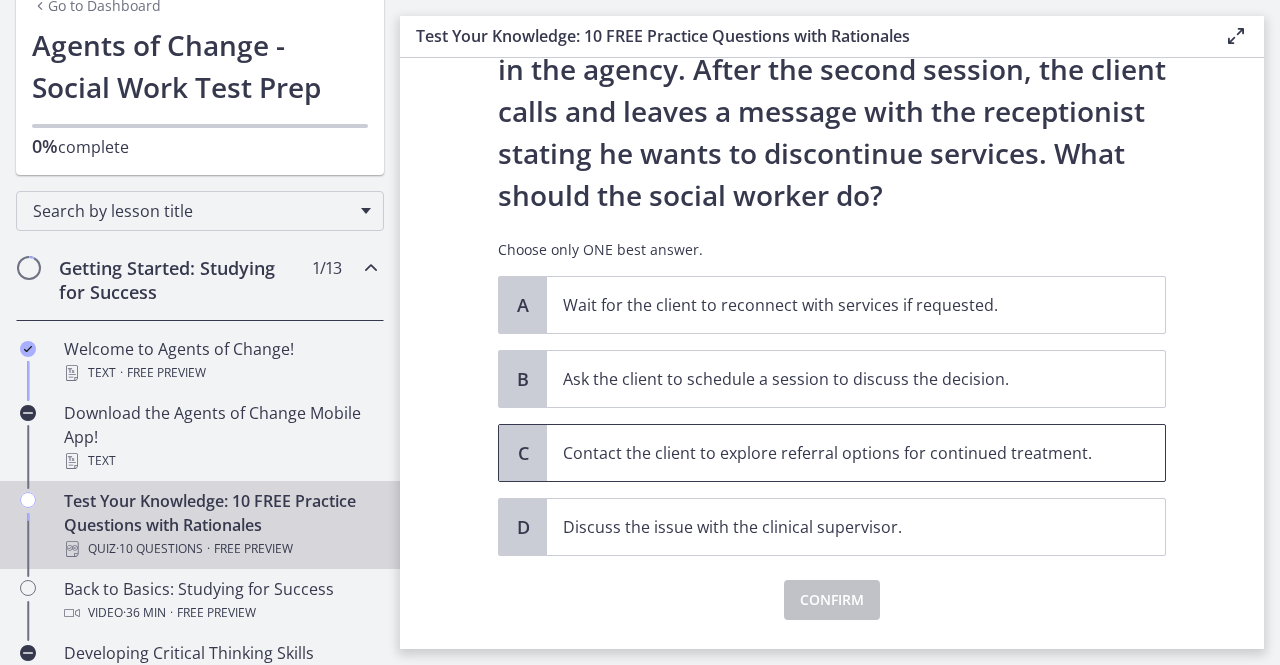 click on "Contact the client to explore referral options for continued treatment." at bounding box center [836, 453] 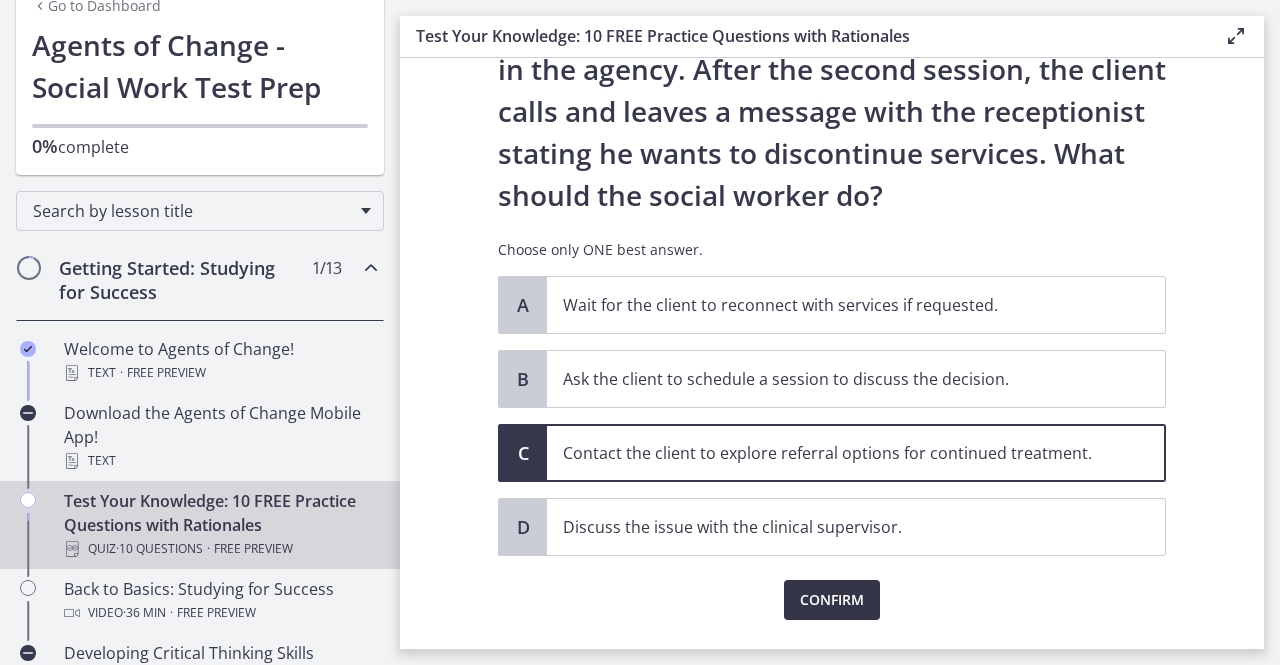 click on "Confirm" at bounding box center (832, 600) 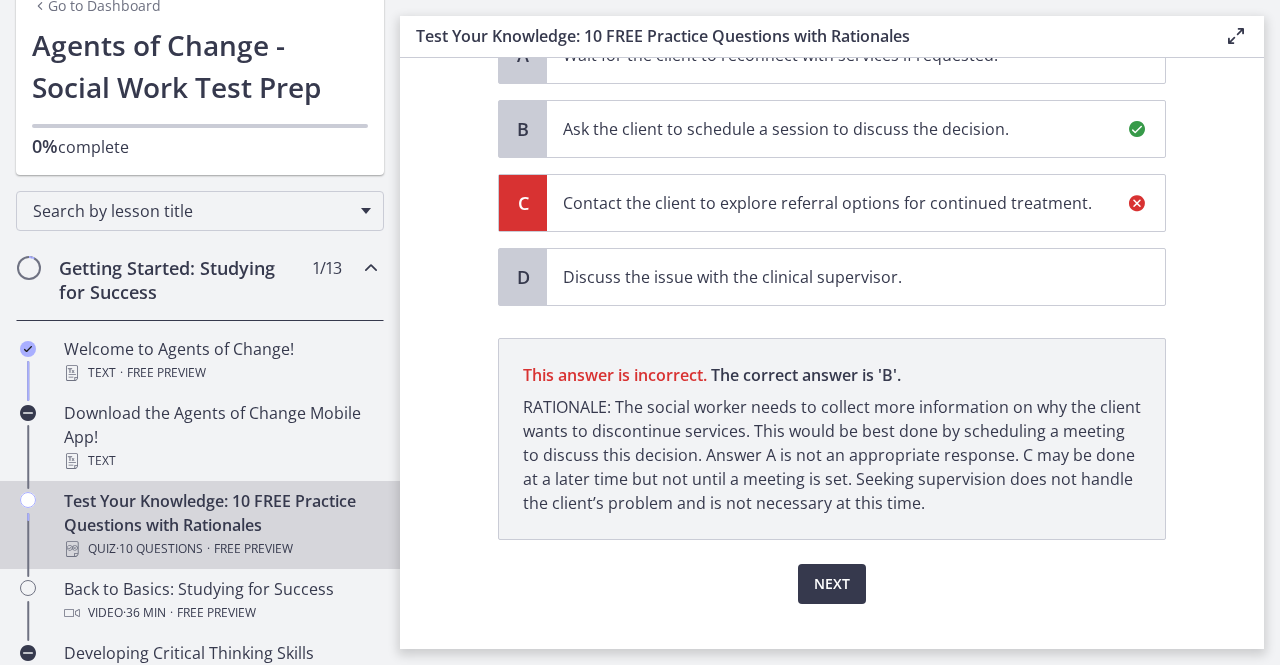 scroll, scrollTop: 481, scrollLeft: 0, axis: vertical 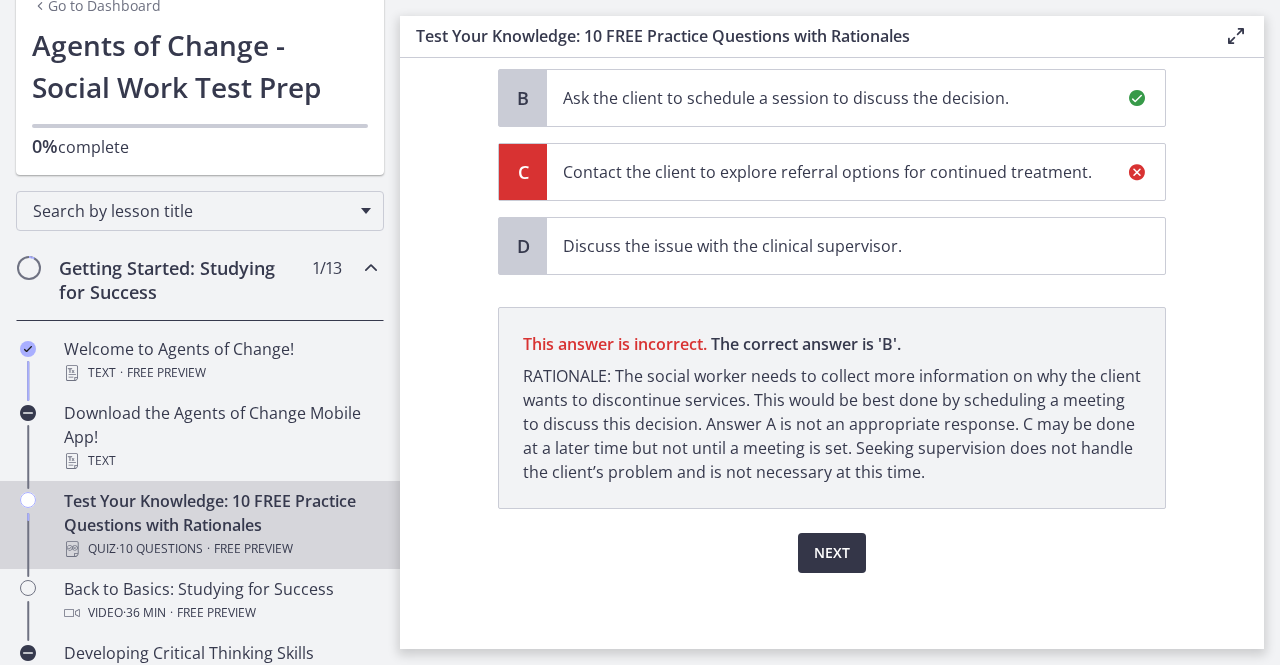 click on "Next" at bounding box center (832, 553) 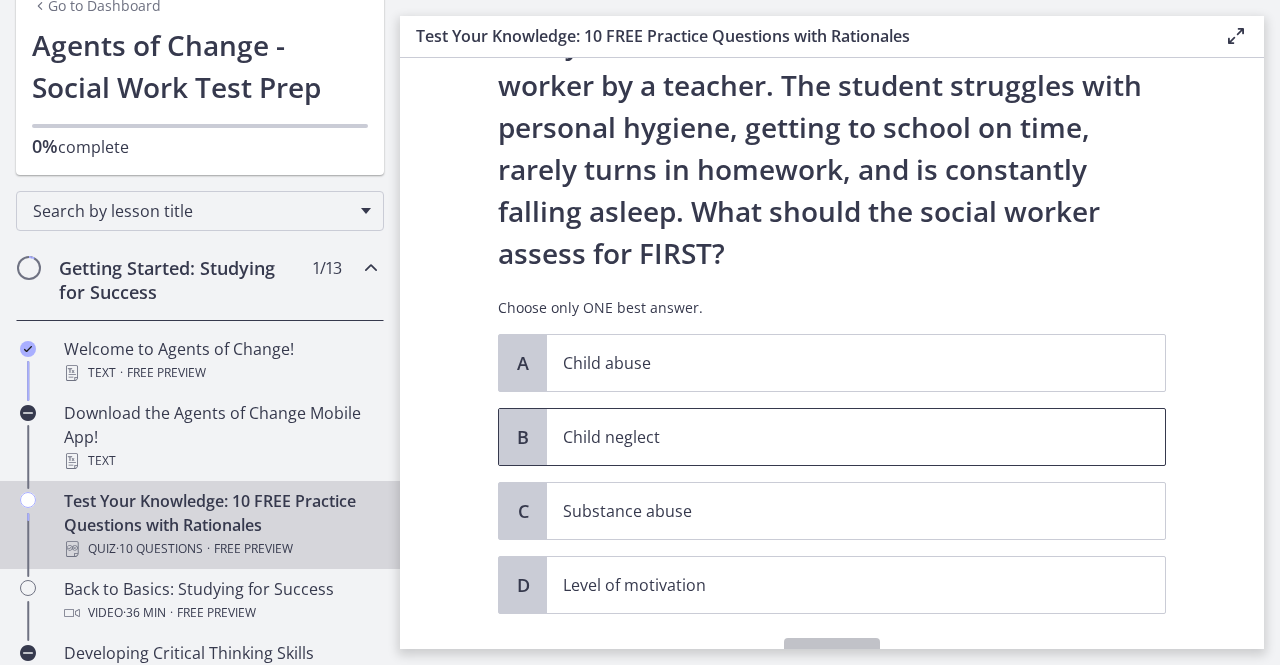 scroll, scrollTop: 200, scrollLeft: 0, axis: vertical 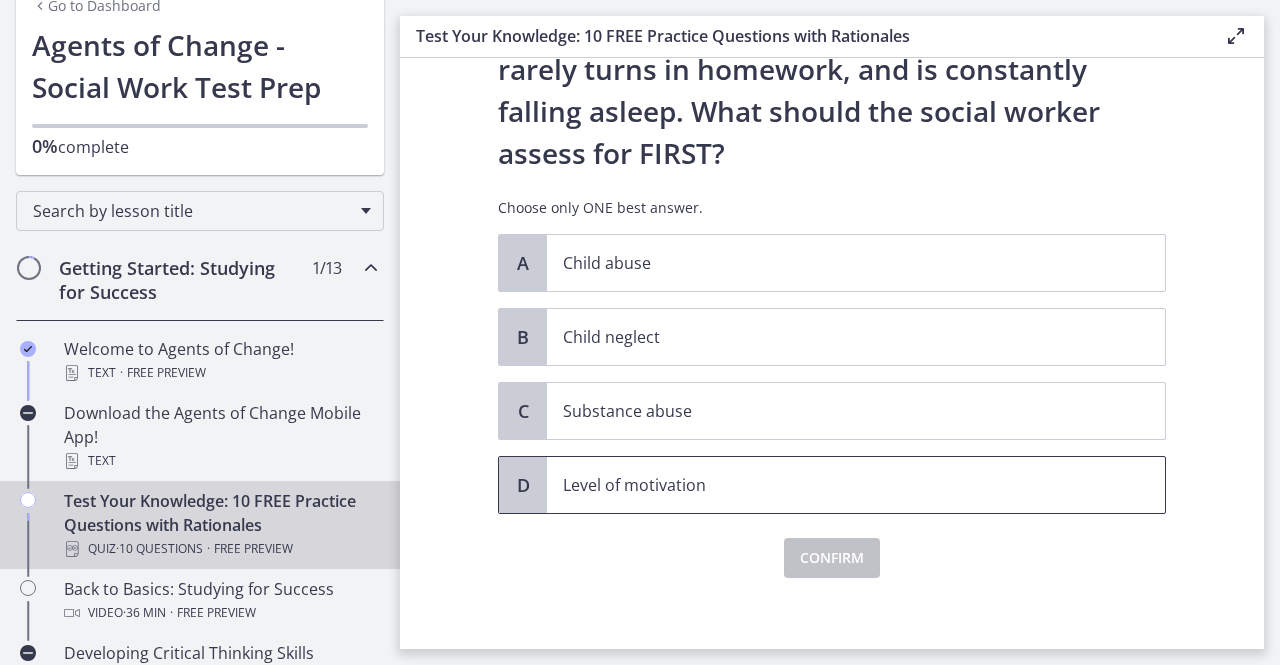 click on "Level of motivation" at bounding box center (836, 485) 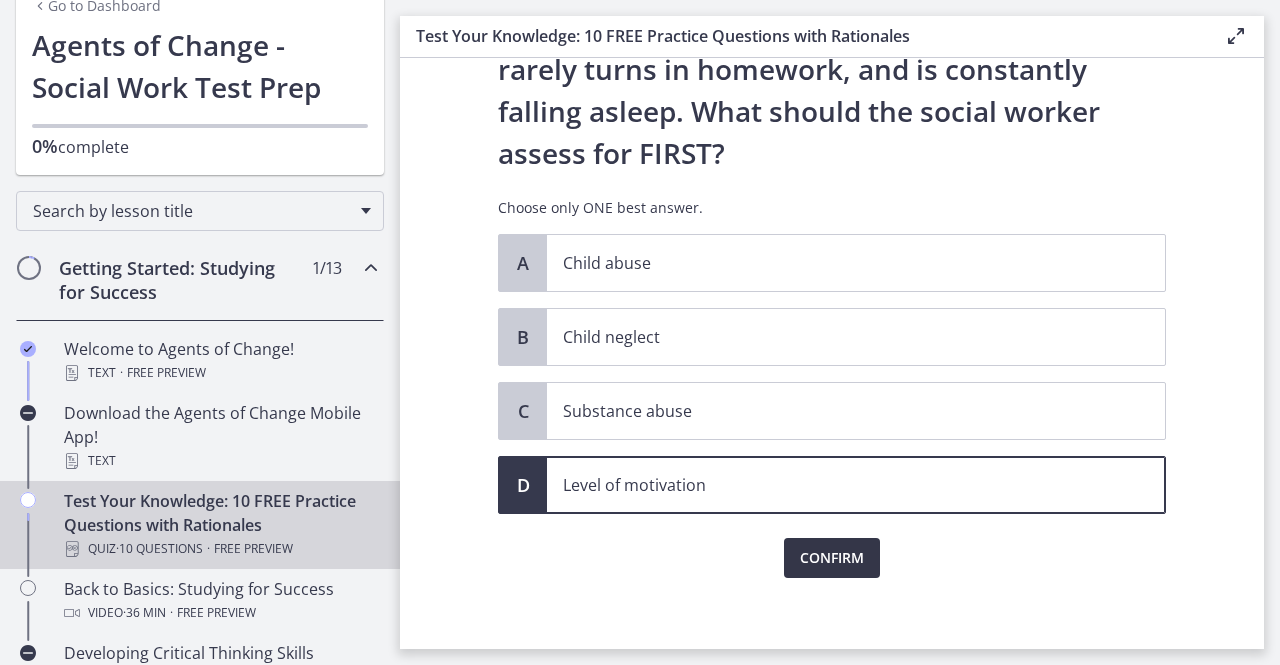 click on "Confirm" at bounding box center [832, 558] 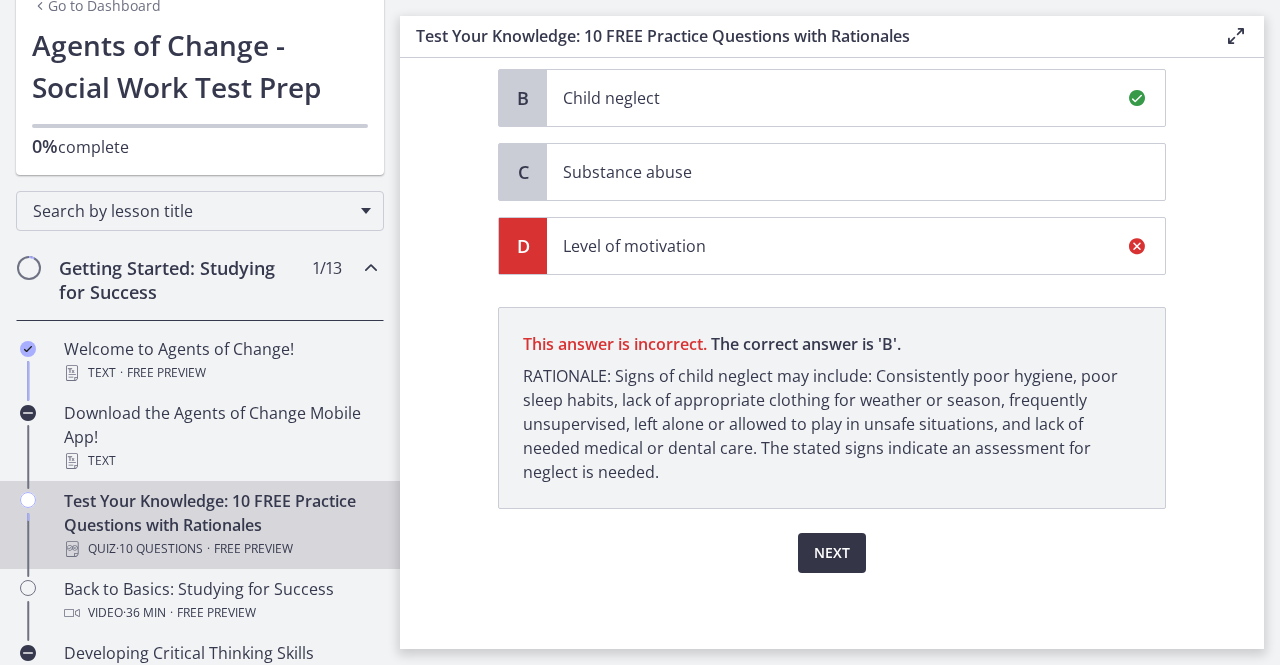scroll, scrollTop: 439, scrollLeft: 0, axis: vertical 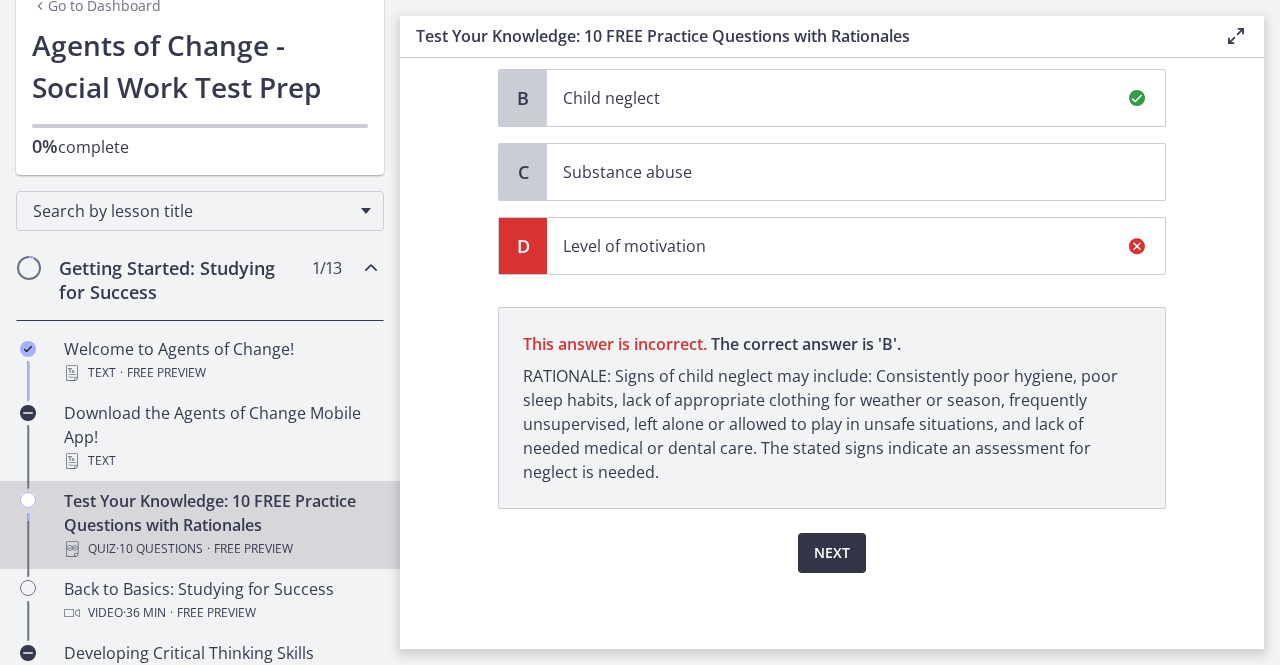 click on "Next" at bounding box center [832, 553] 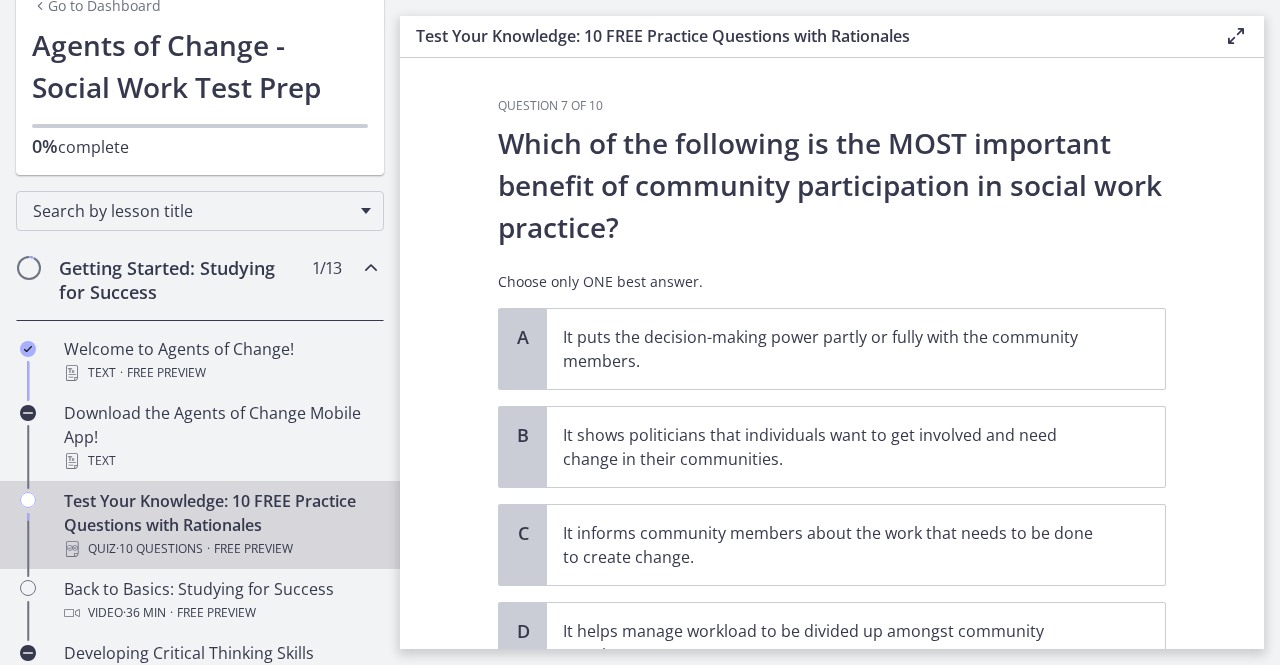 scroll, scrollTop: 100, scrollLeft: 0, axis: vertical 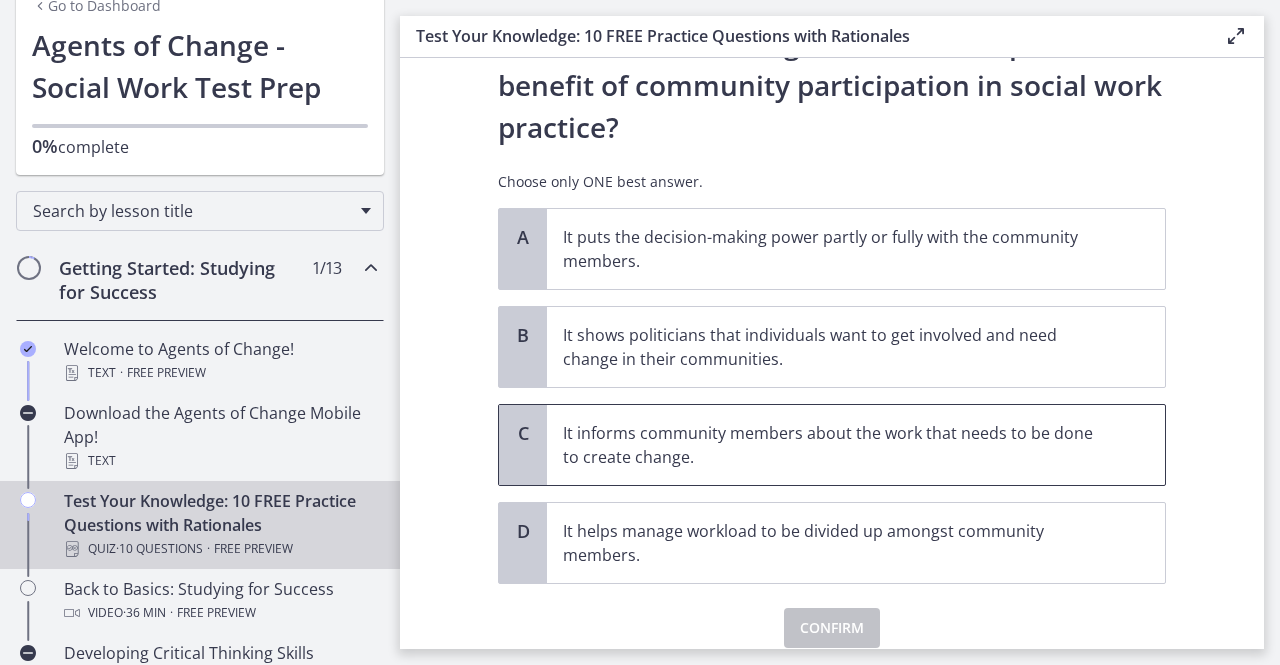 click on "It informs community members about the work that needs to be done to create change." at bounding box center (836, 445) 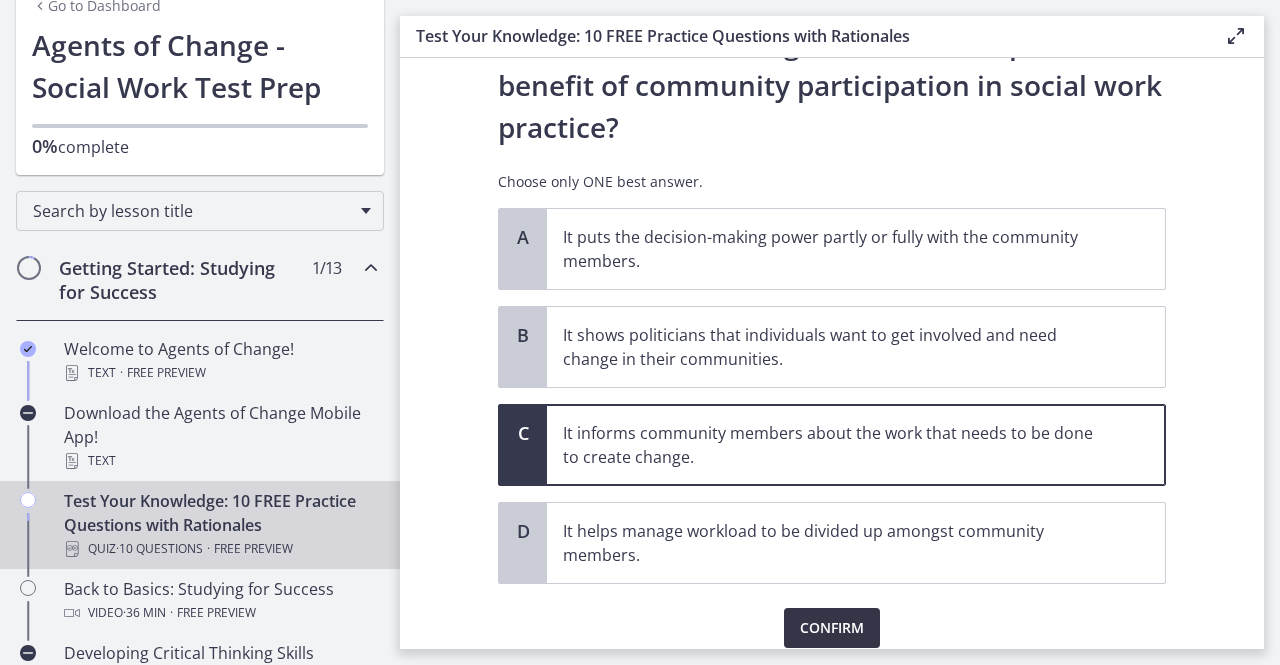 click on "Confirm" at bounding box center (832, 628) 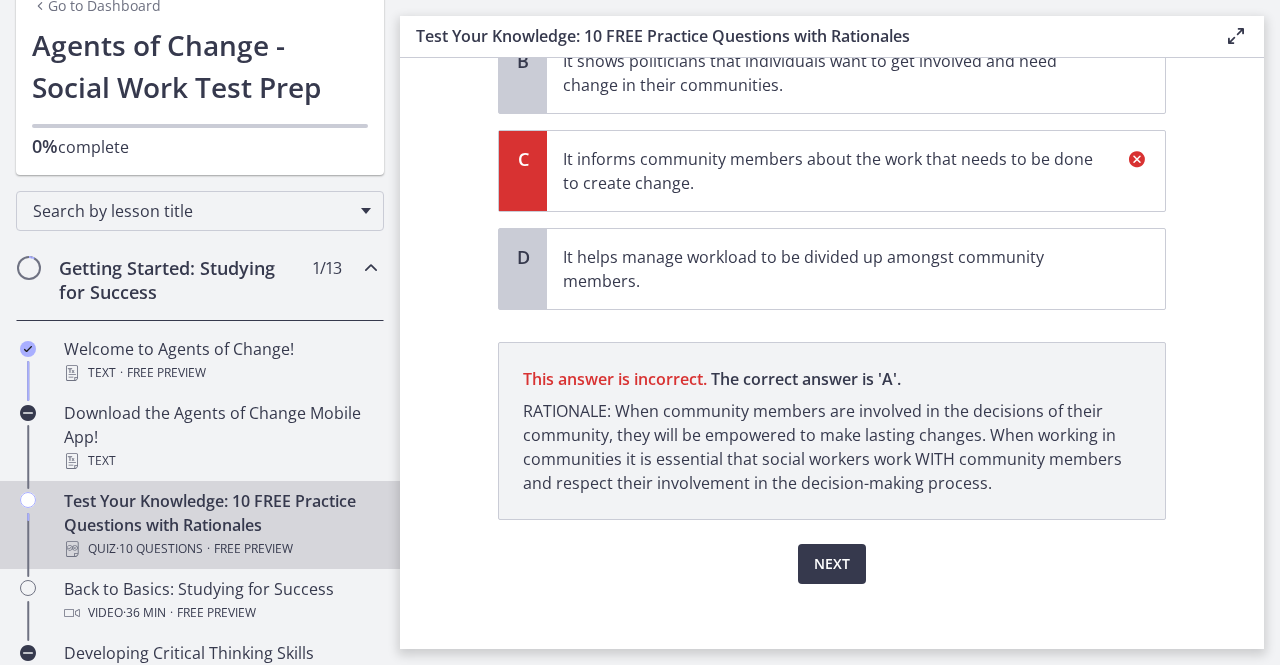 scroll, scrollTop: 385, scrollLeft: 0, axis: vertical 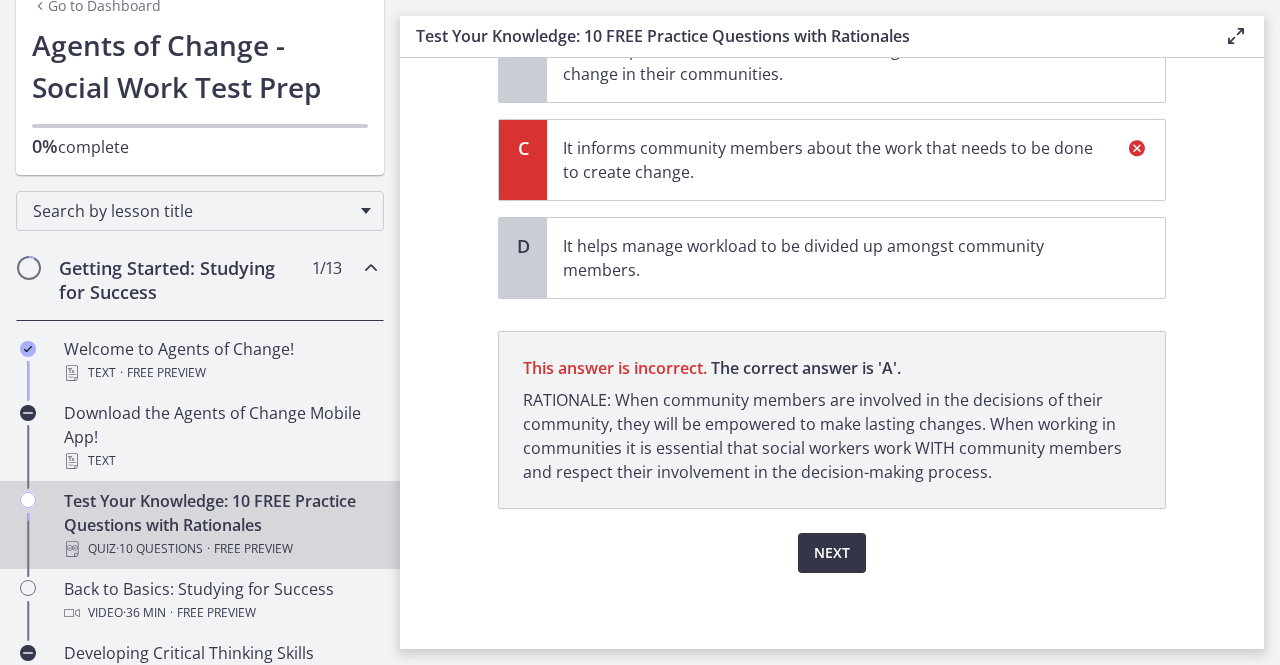 click on "Next" at bounding box center (832, 553) 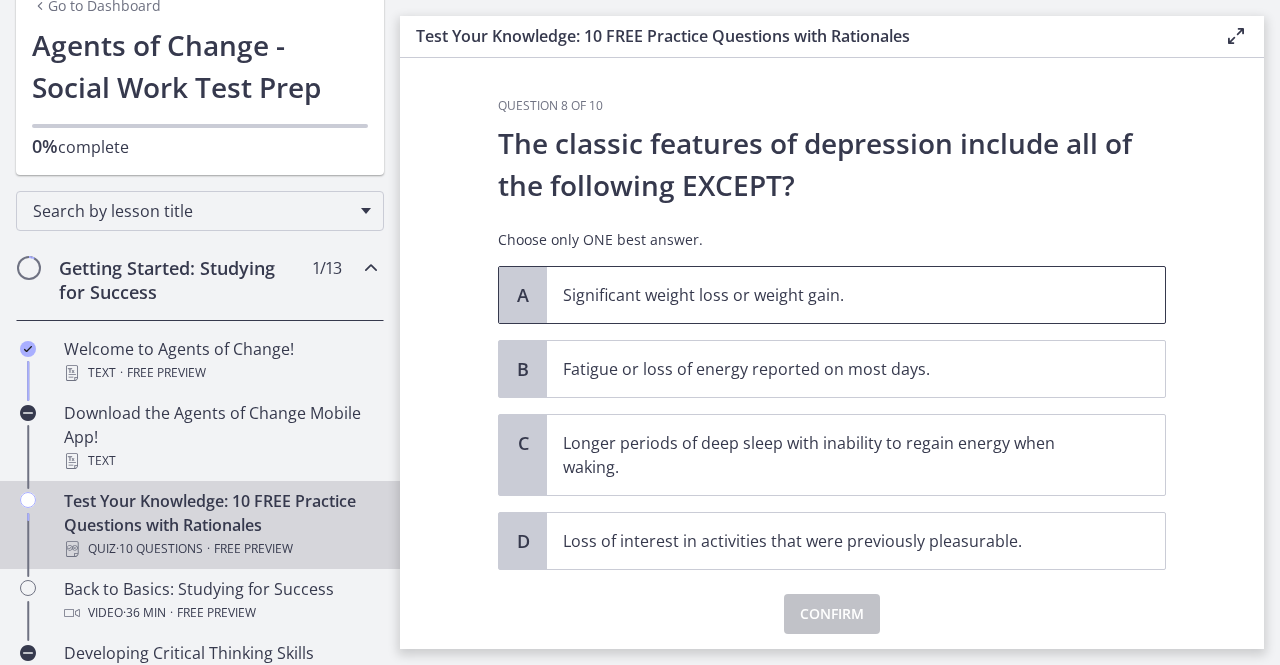 click on "Significant weight loss or weight gain." at bounding box center (836, 295) 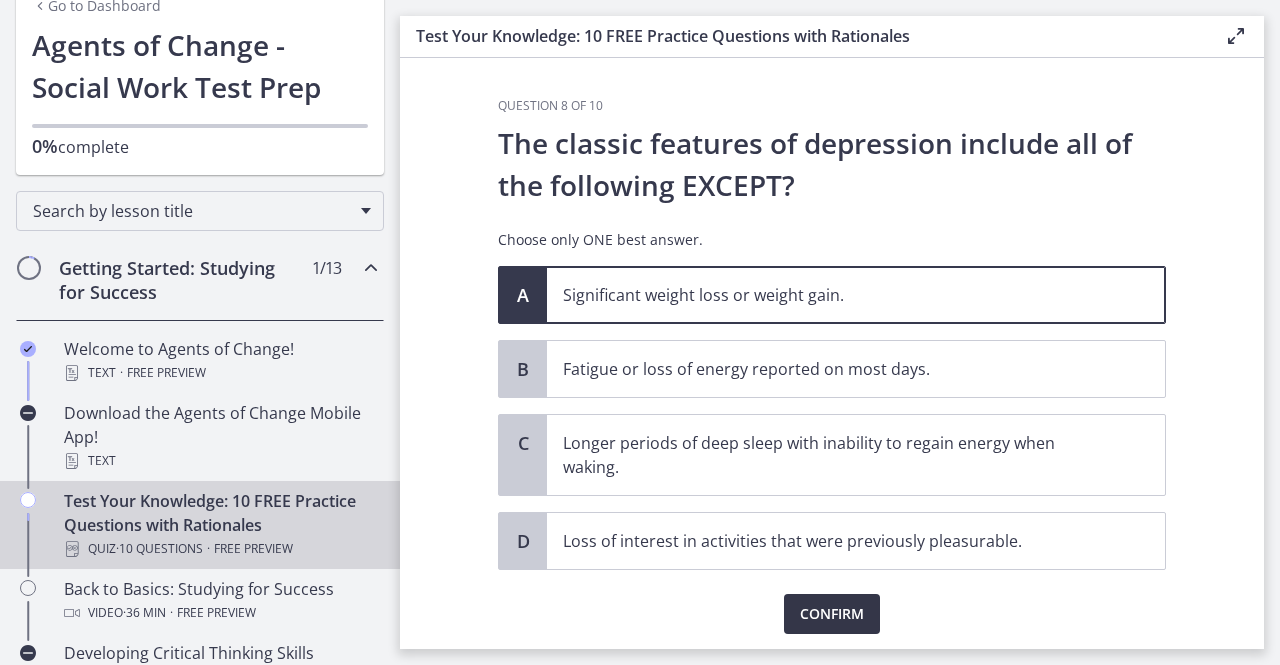 click on "Confirm" at bounding box center [832, 614] 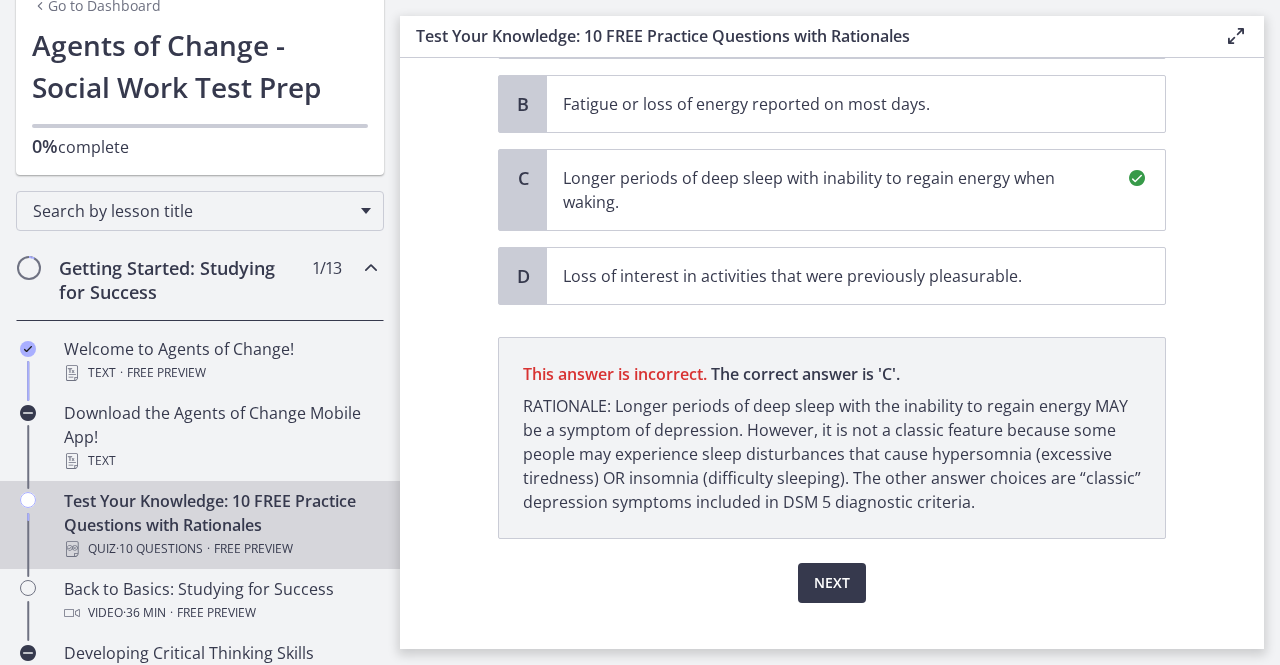 scroll, scrollTop: 295, scrollLeft: 0, axis: vertical 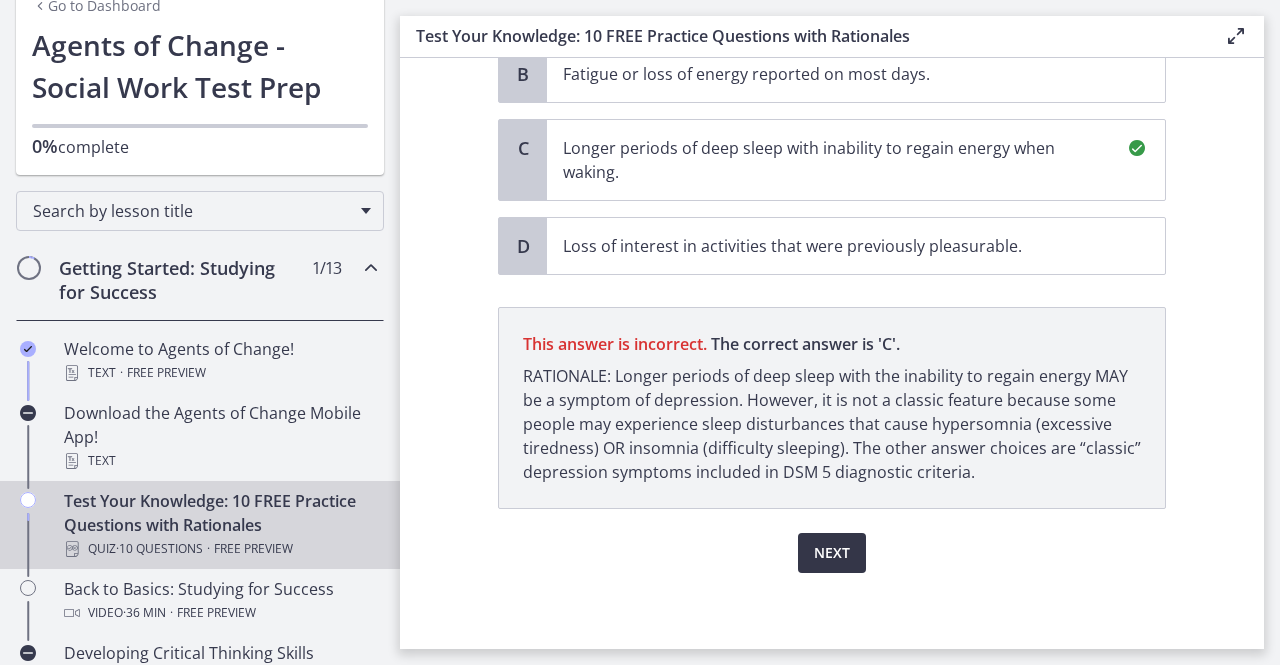 click on "Next" at bounding box center [832, 553] 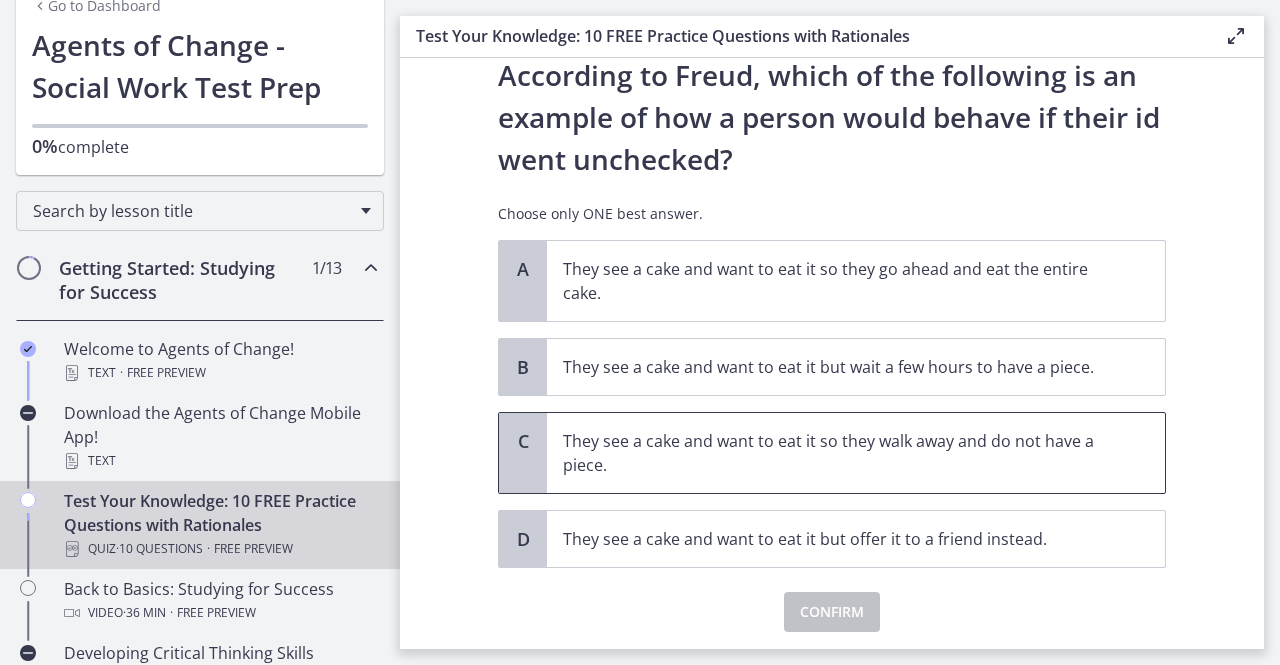 scroll, scrollTop: 100, scrollLeft: 0, axis: vertical 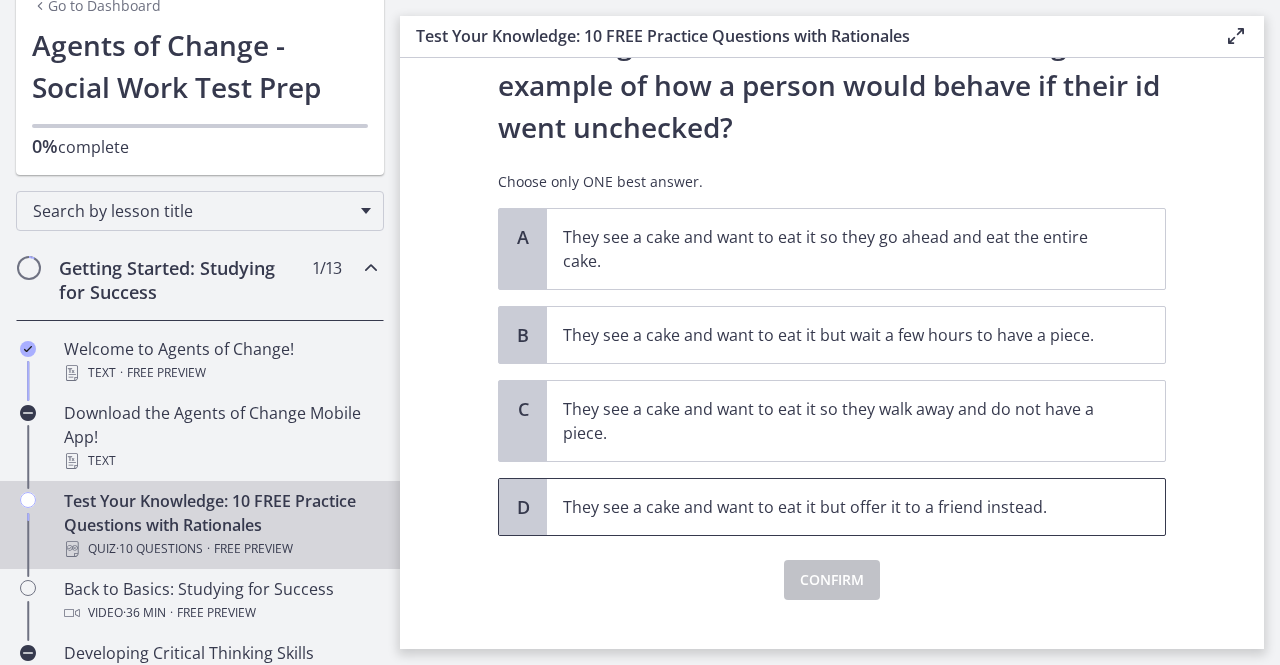click on "They see a cake and want to eat it but offer it to a friend instead." at bounding box center (856, 507) 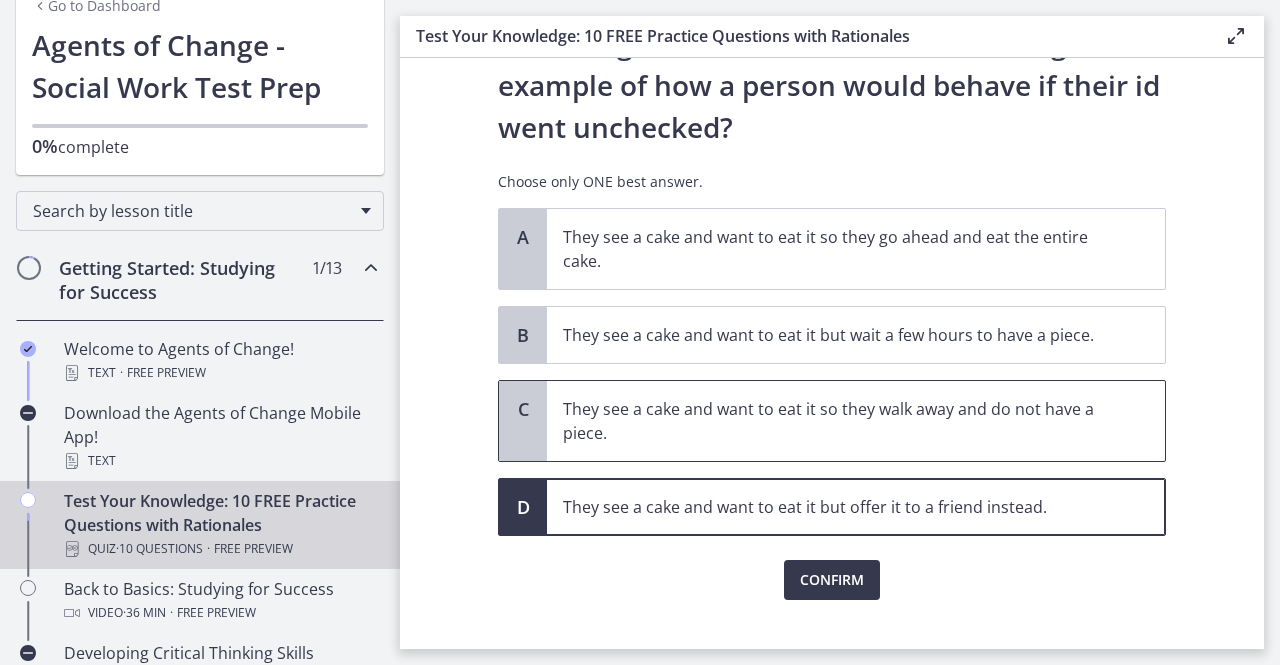 click on "They see a cake and want to eat it so they walk away and do not have a piece." at bounding box center [836, 421] 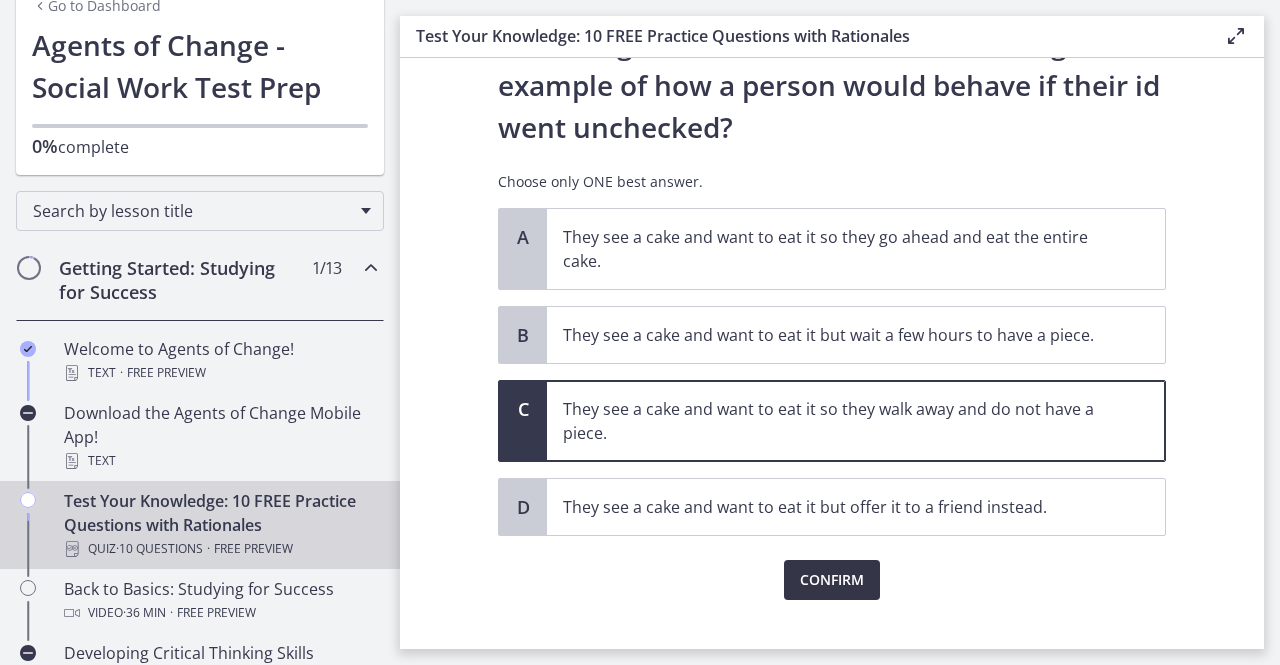 click on "Confirm" at bounding box center (832, 580) 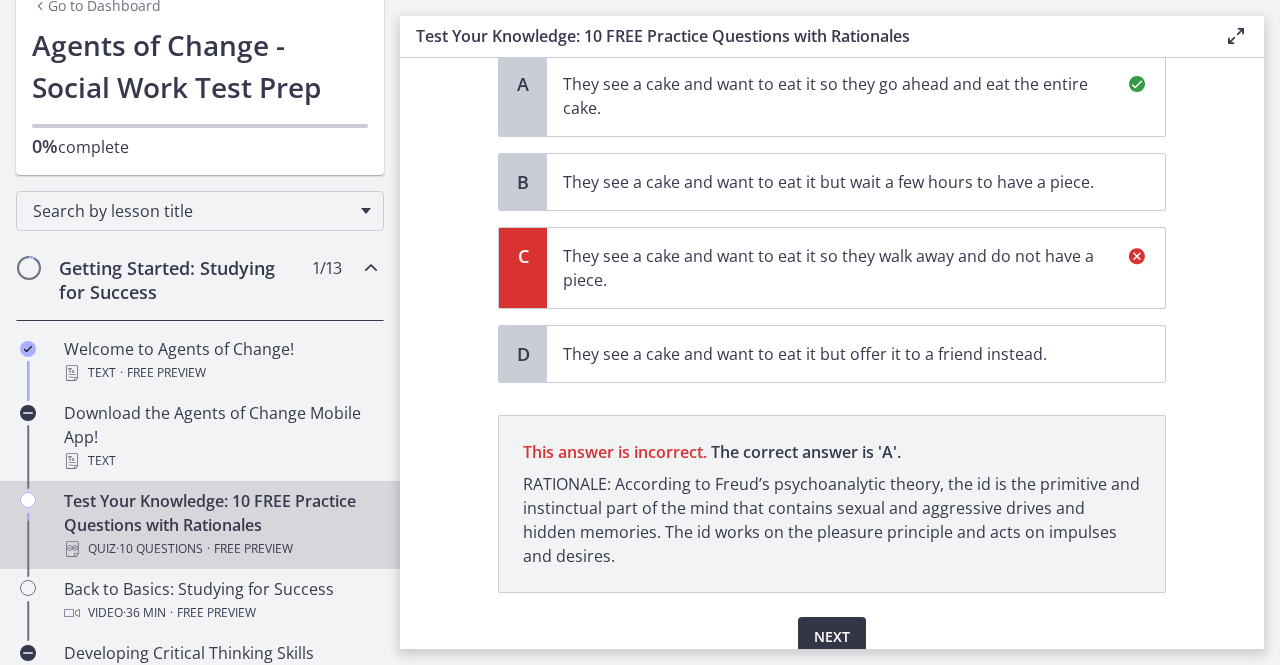 scroll, scrollTop: 337, scrollLeft: 0, axis: vertical 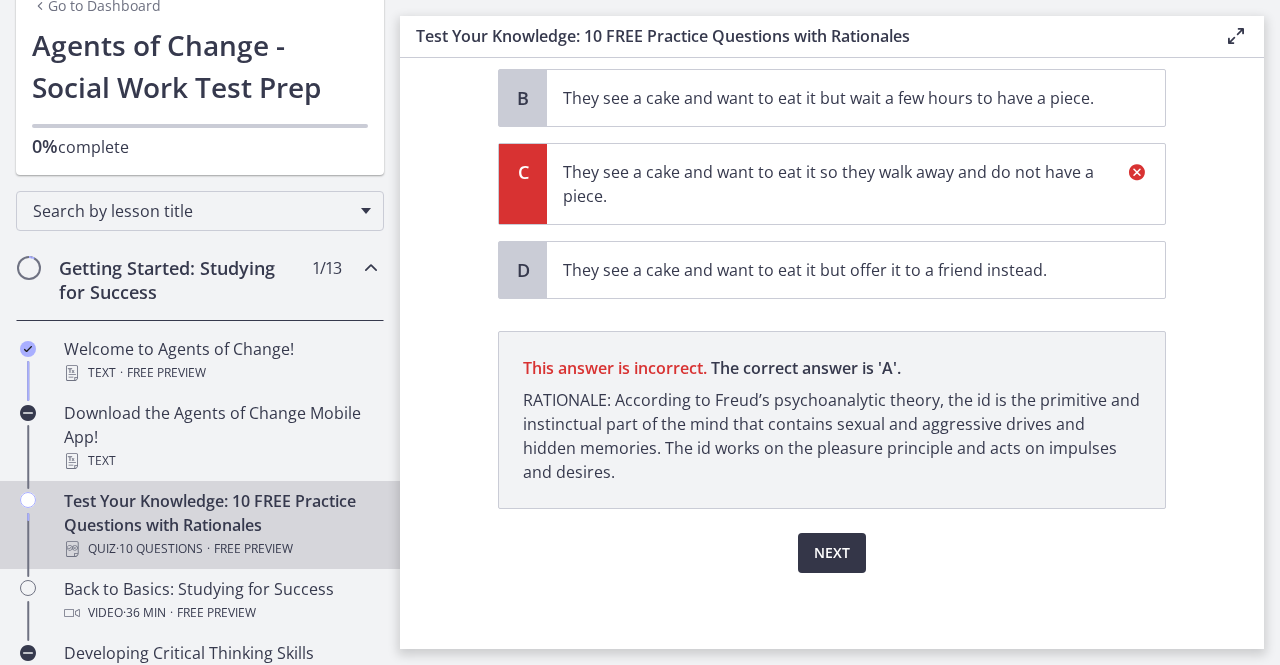 click on "Next" at bounding box center (832, 553) 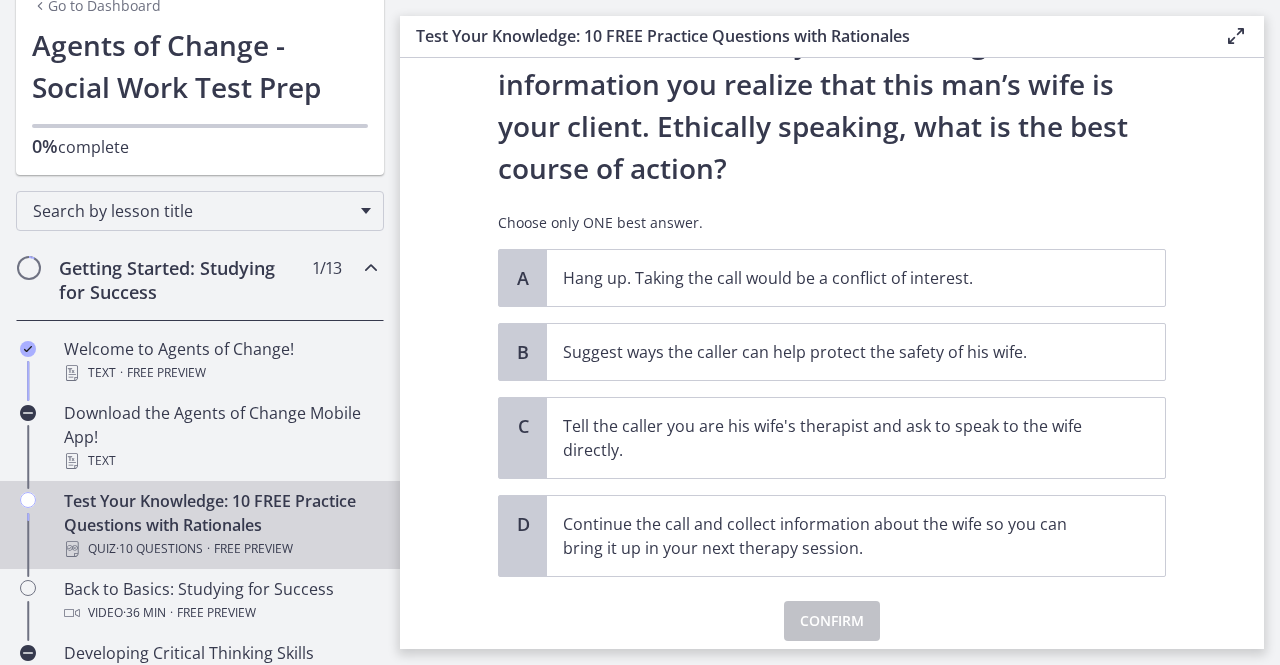scroll, scrollTop: 300, scrollLeft: 0, axis: vertical 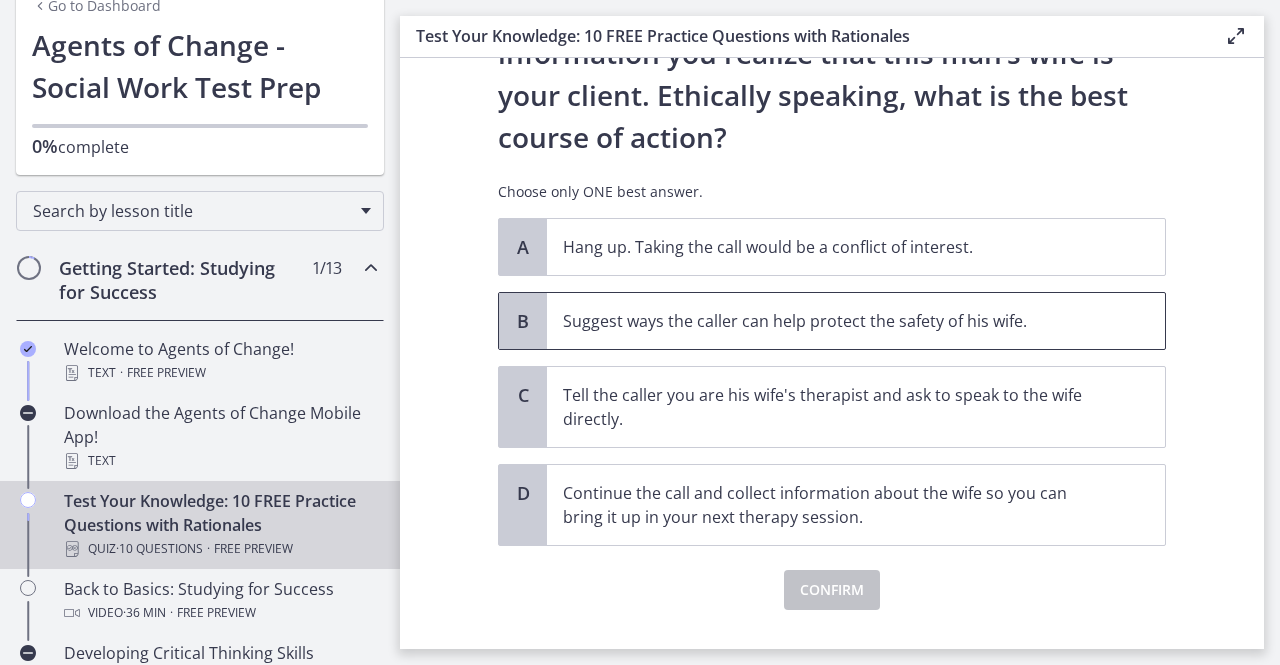 click on "Suggest ways the caller can help protect the safety of his wife." at bounding box center (836, 321) 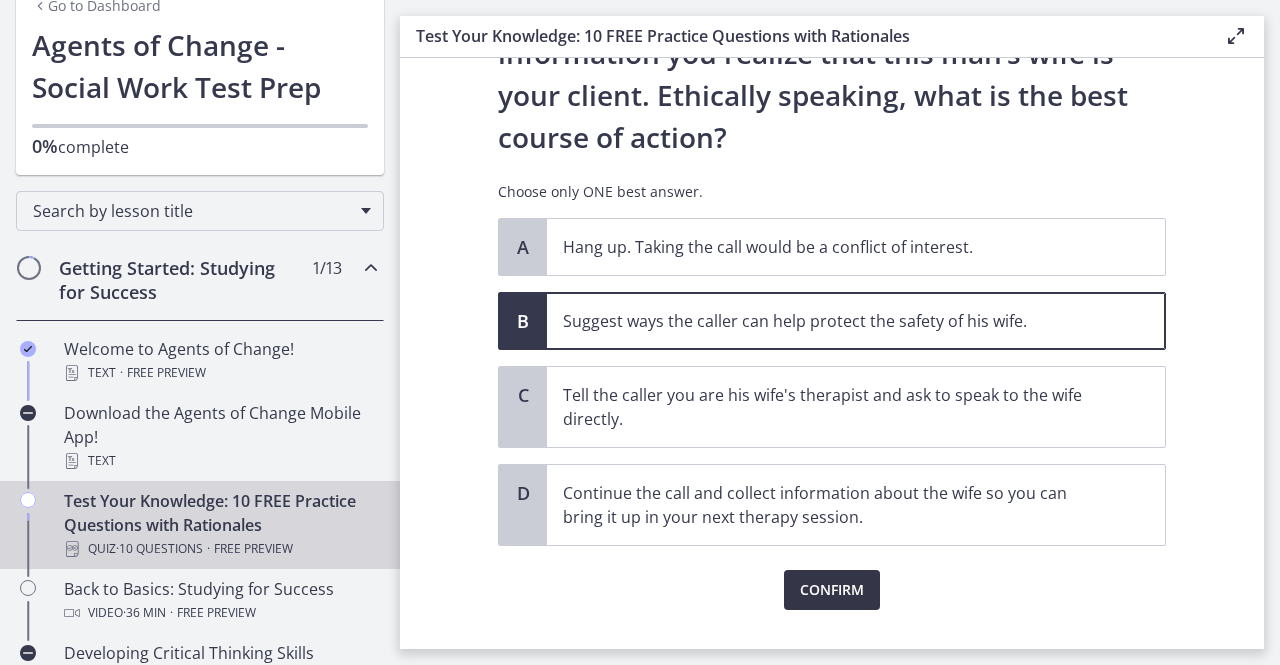 click on "Confirm" at bounding box center [832, 590] 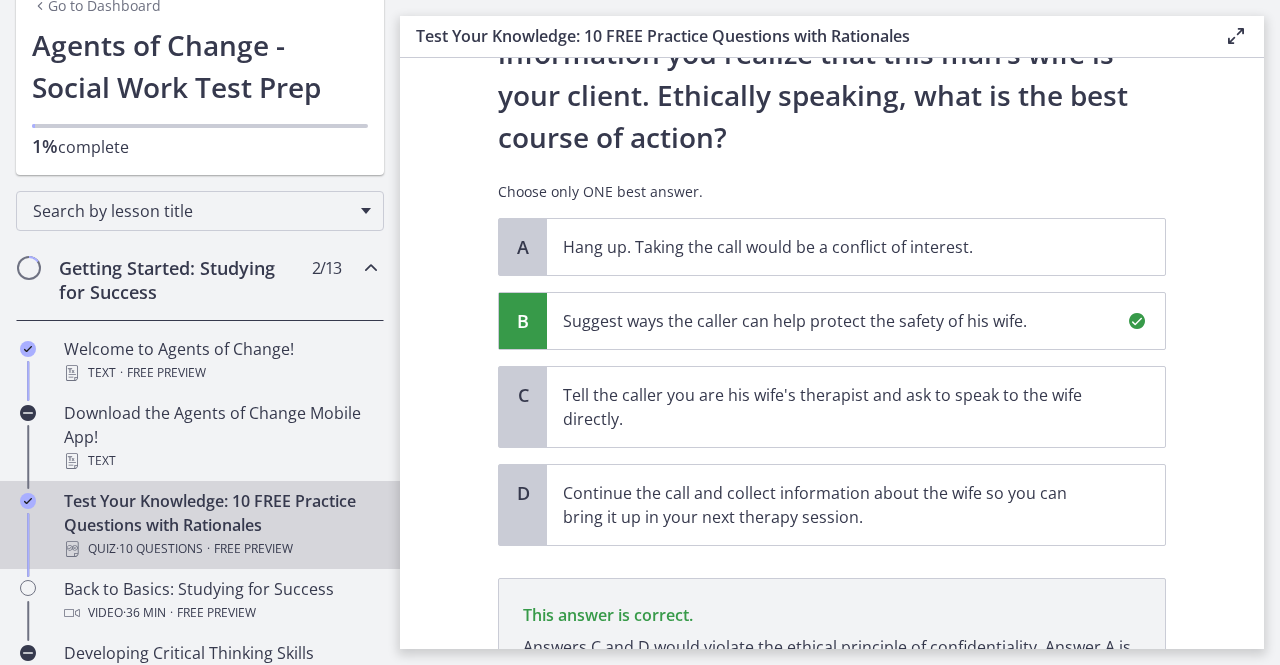 scroll, scrollTop: 523, scrollLeft: 0, axis: vertical 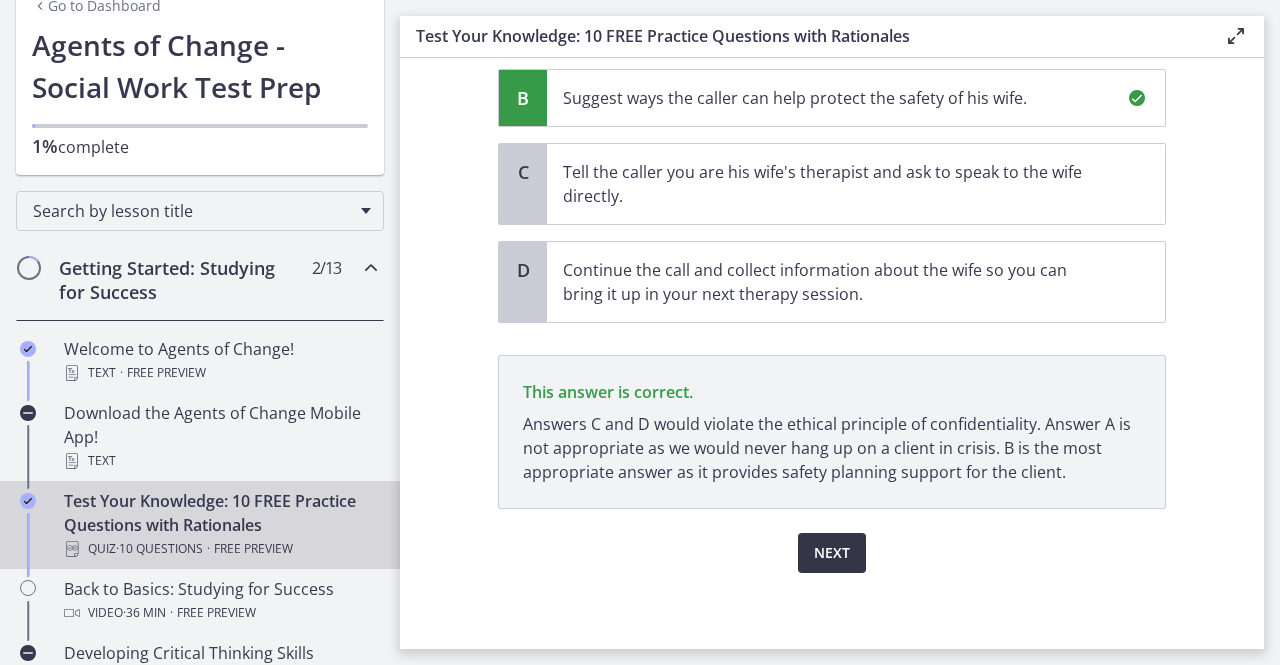 click on "Next" at bounding box center [832, 553] 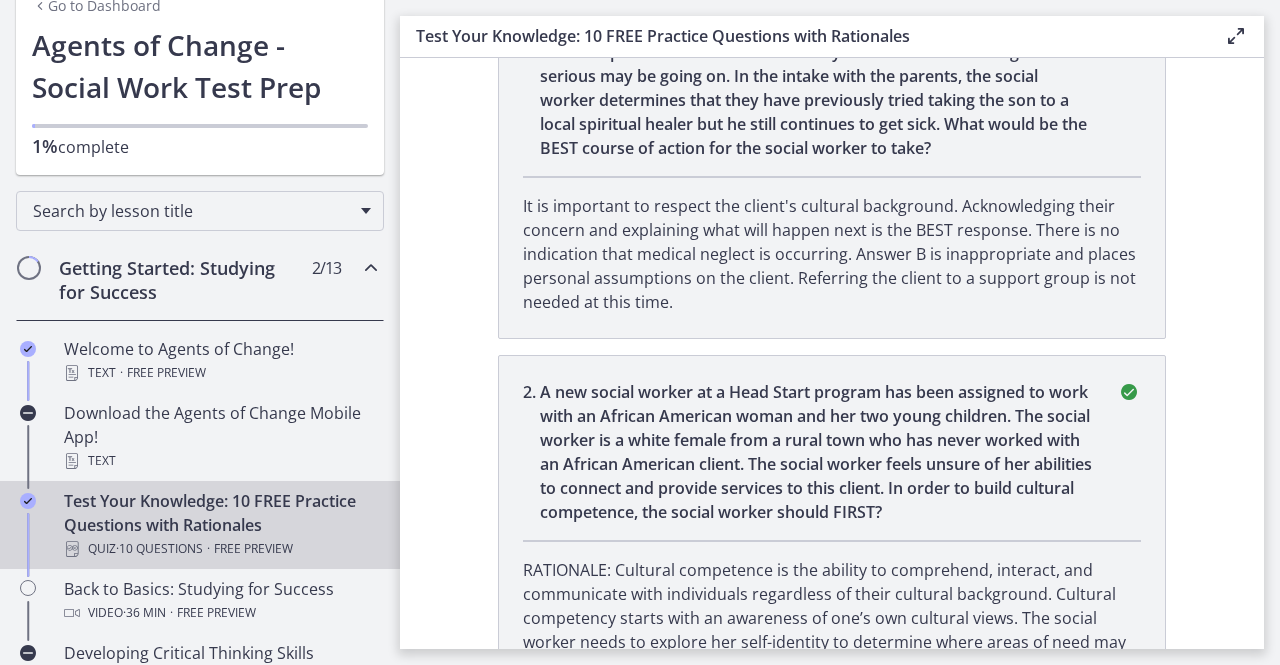 scroll, scrollTop: 0, scrollLeft: 0, axis: both 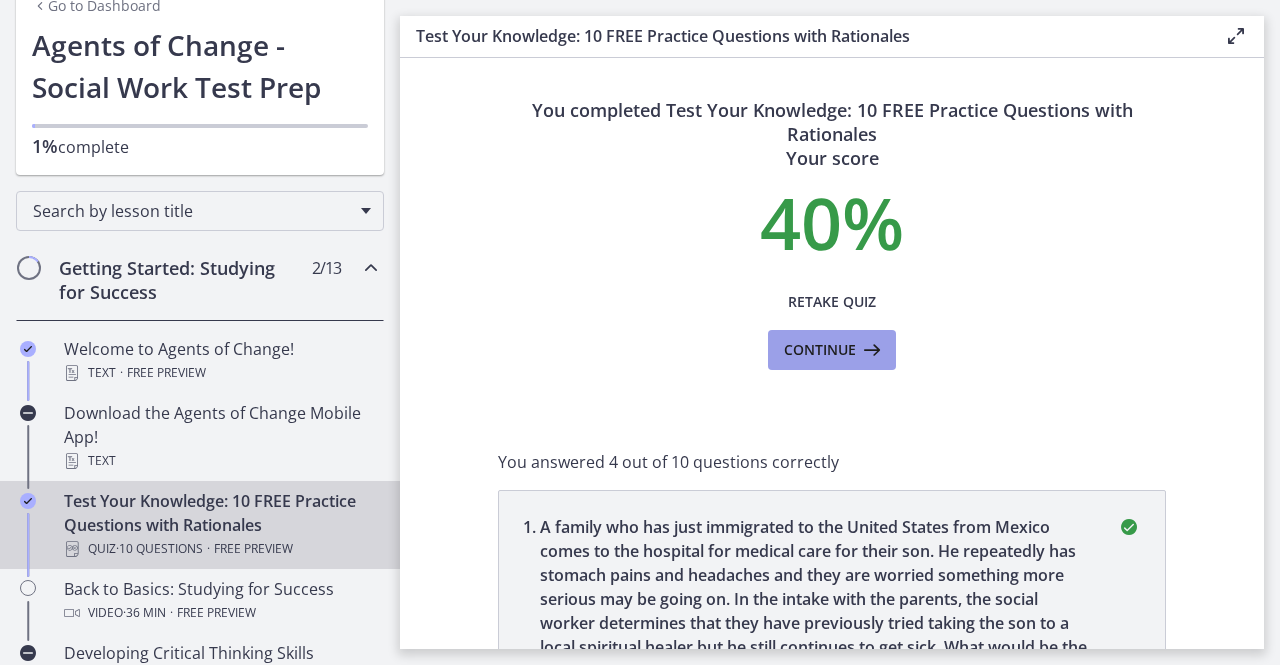 click at bounding box center (870, 350) 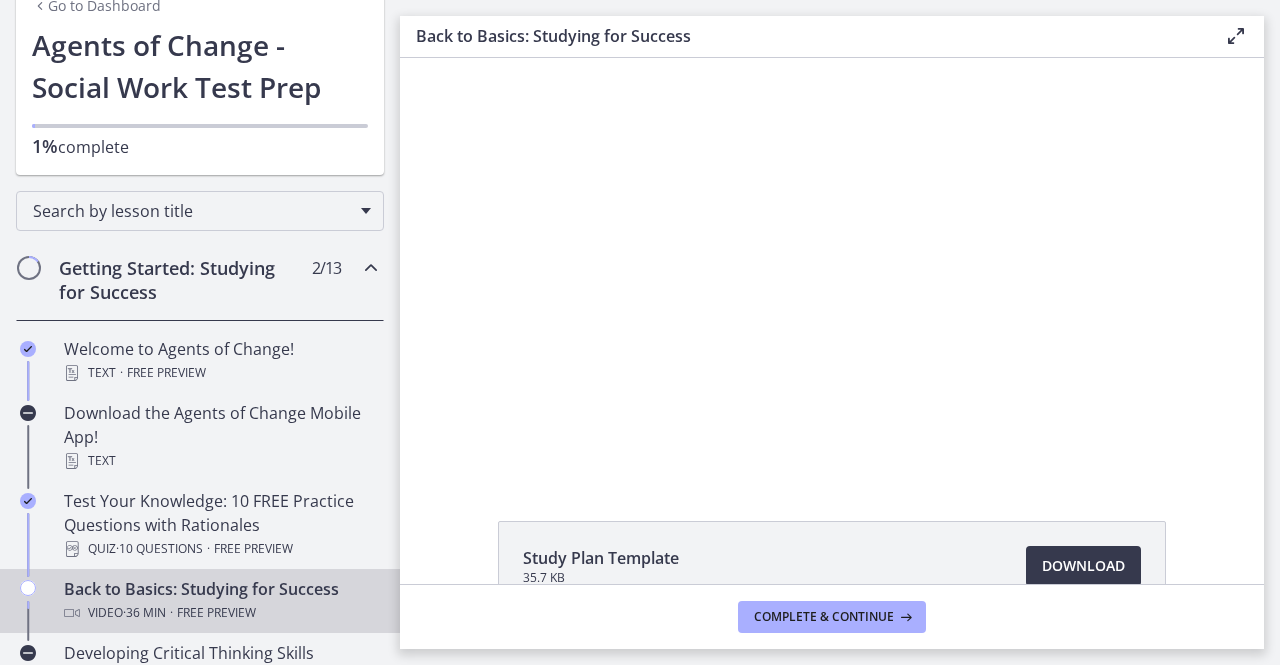 scroll, scrollTop: 0, scrollLeft: 0, axis: both 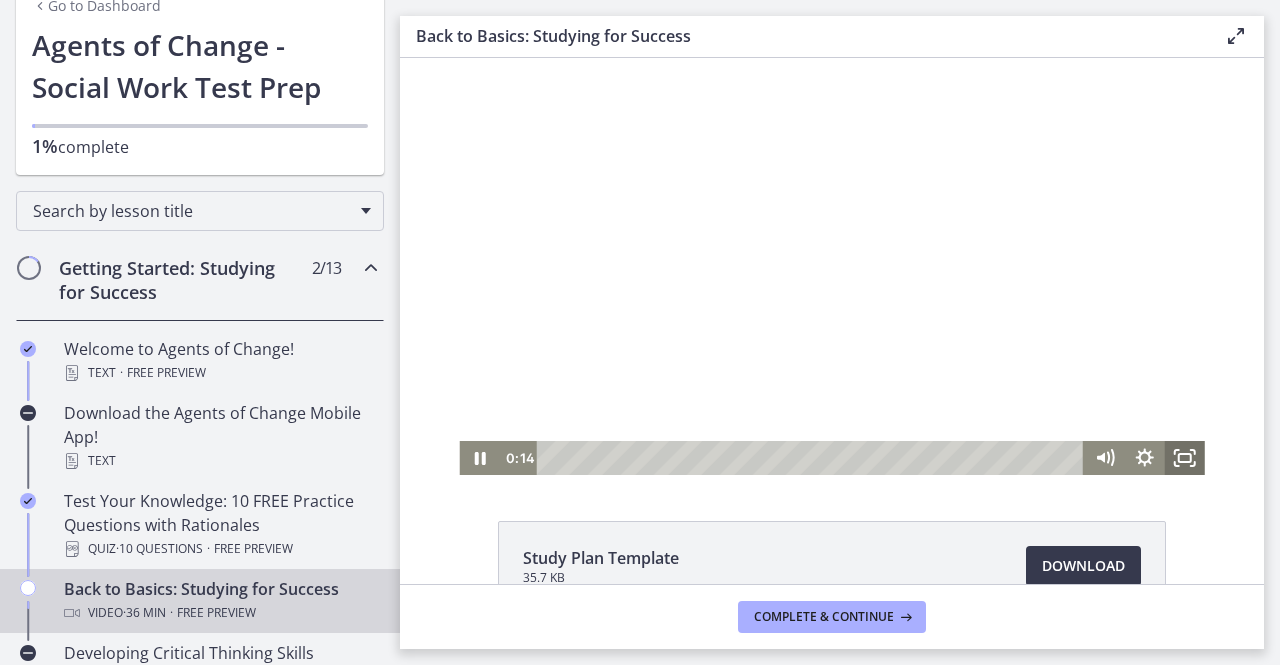 click 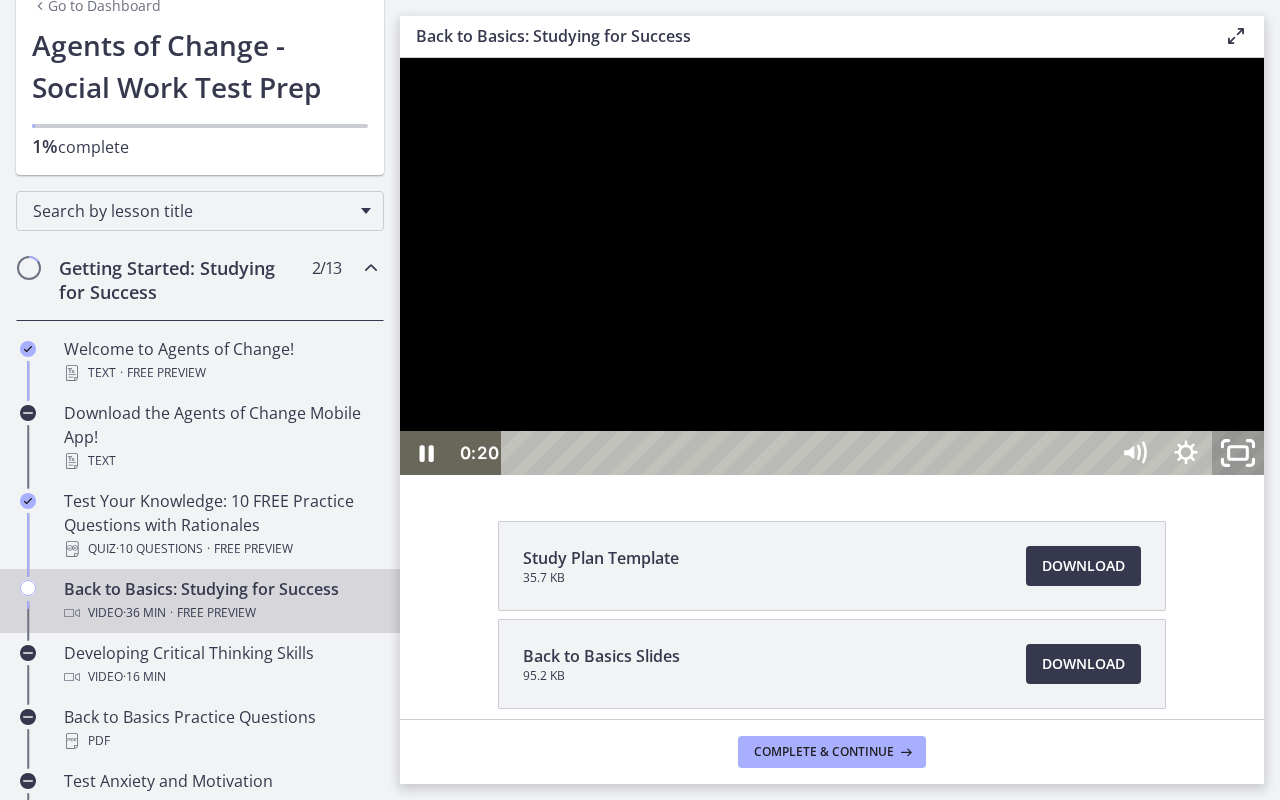 click 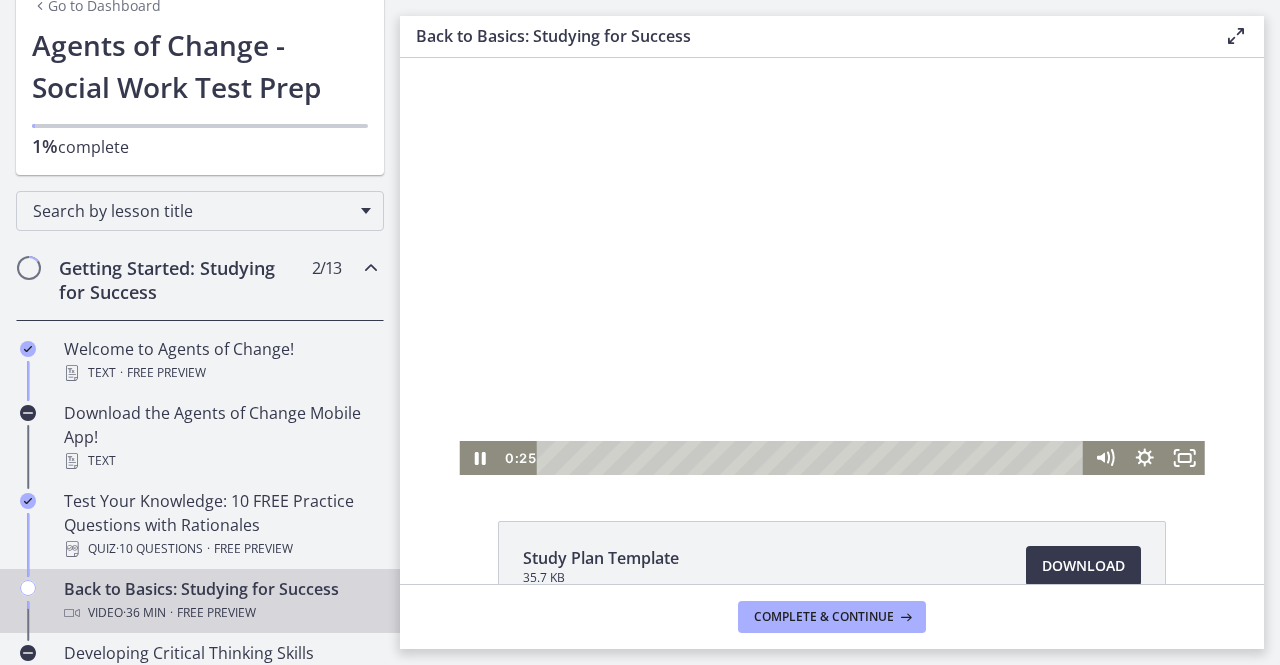 click on "Study Plan Template
35.7 KB
Download
Opens in a new window
Back to Basics Slides
95.2 KB
Download
Opens in a new window" 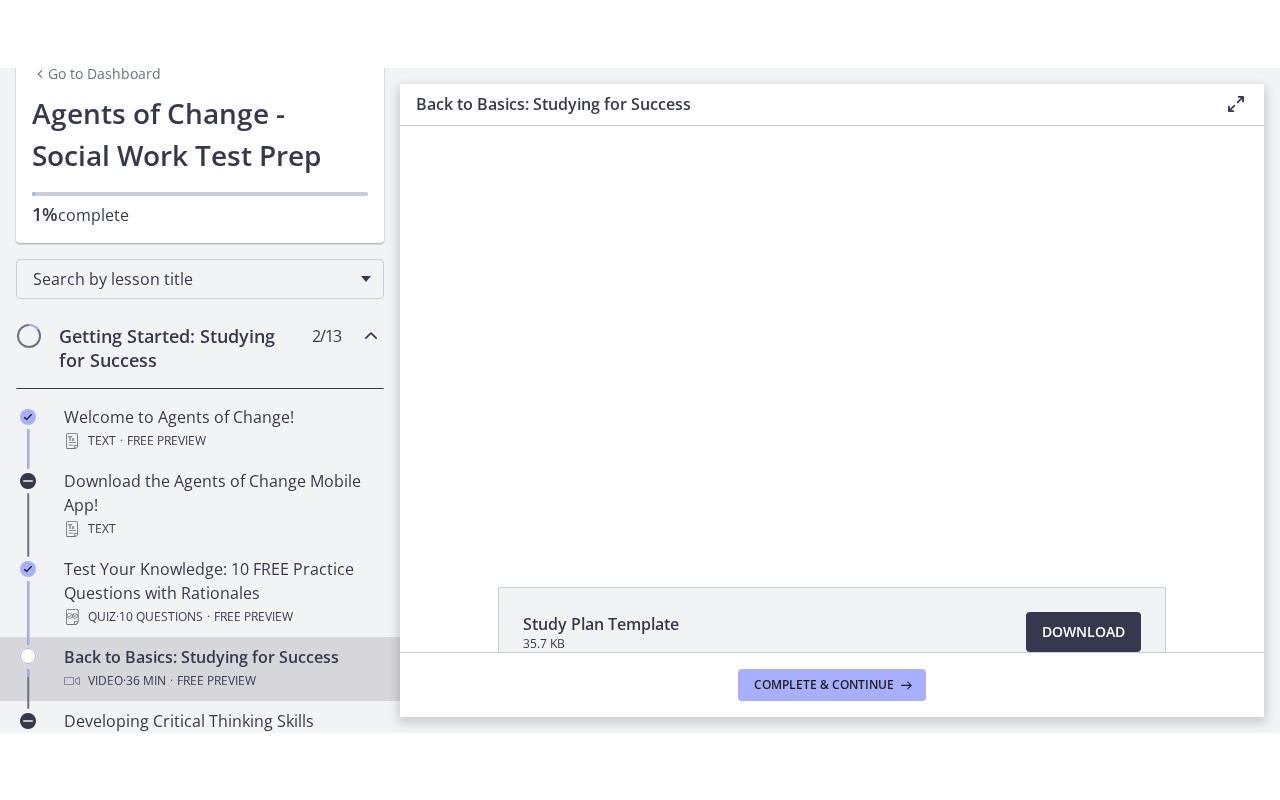 scroll, scrollTop: 0, scrollLeft: 0, axis: both 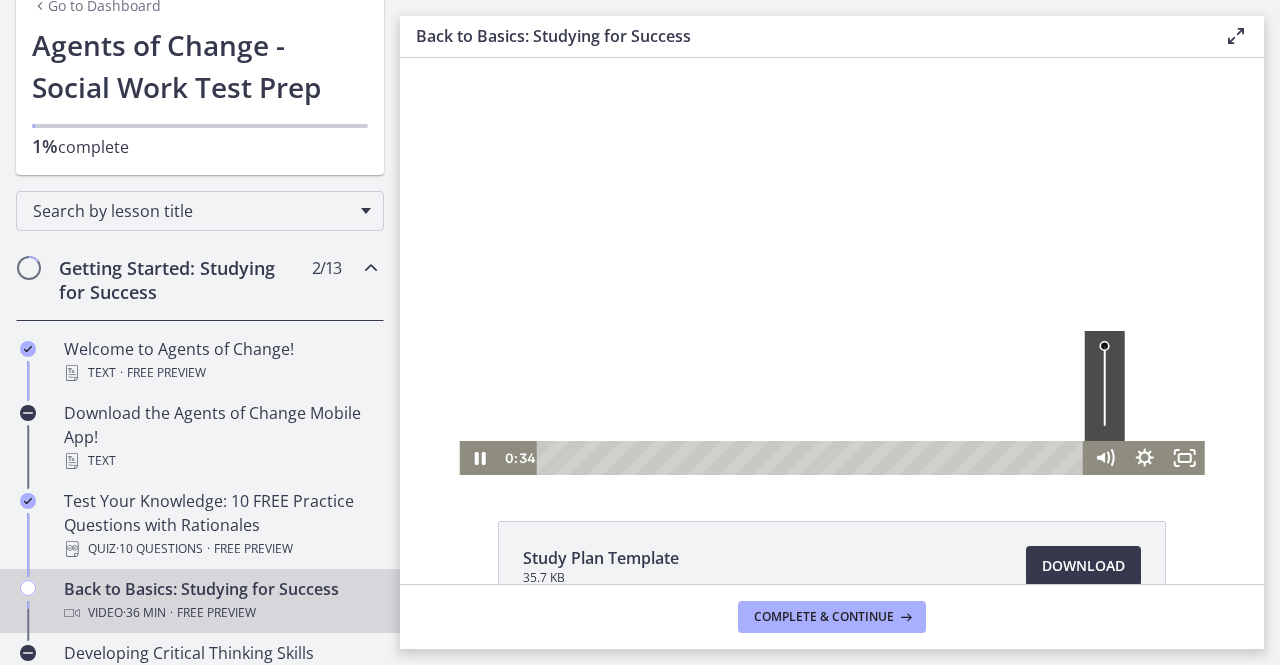 click at bounding box center [1105, 386] 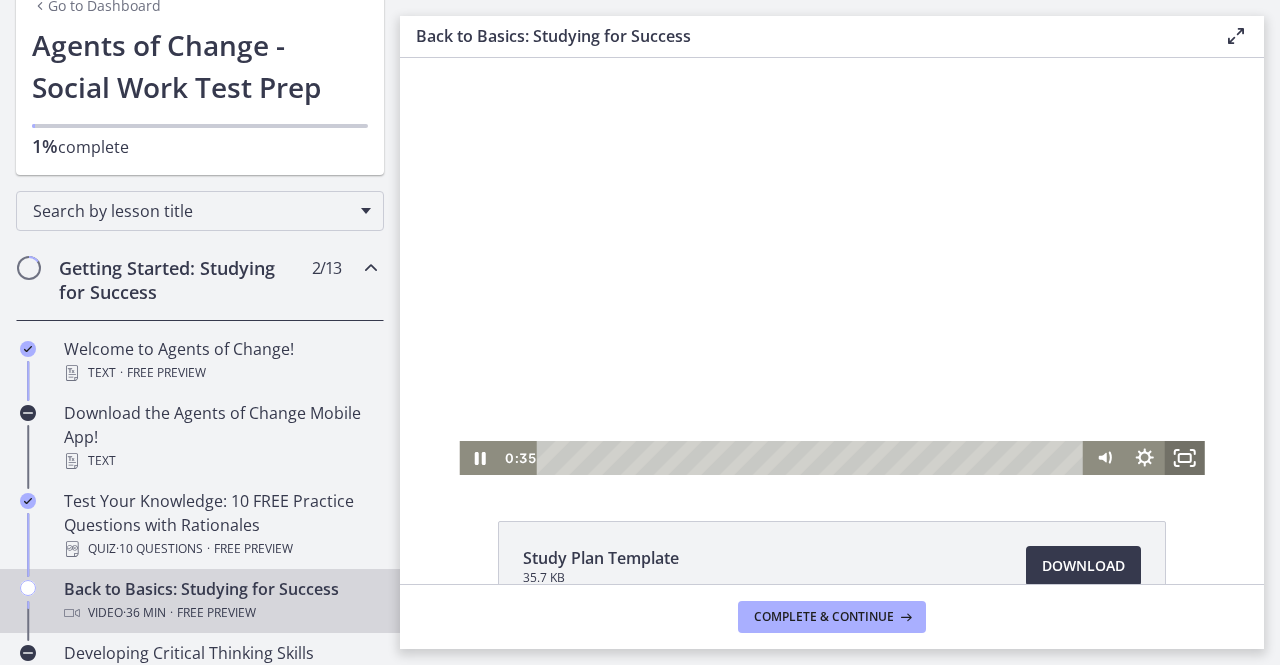 click 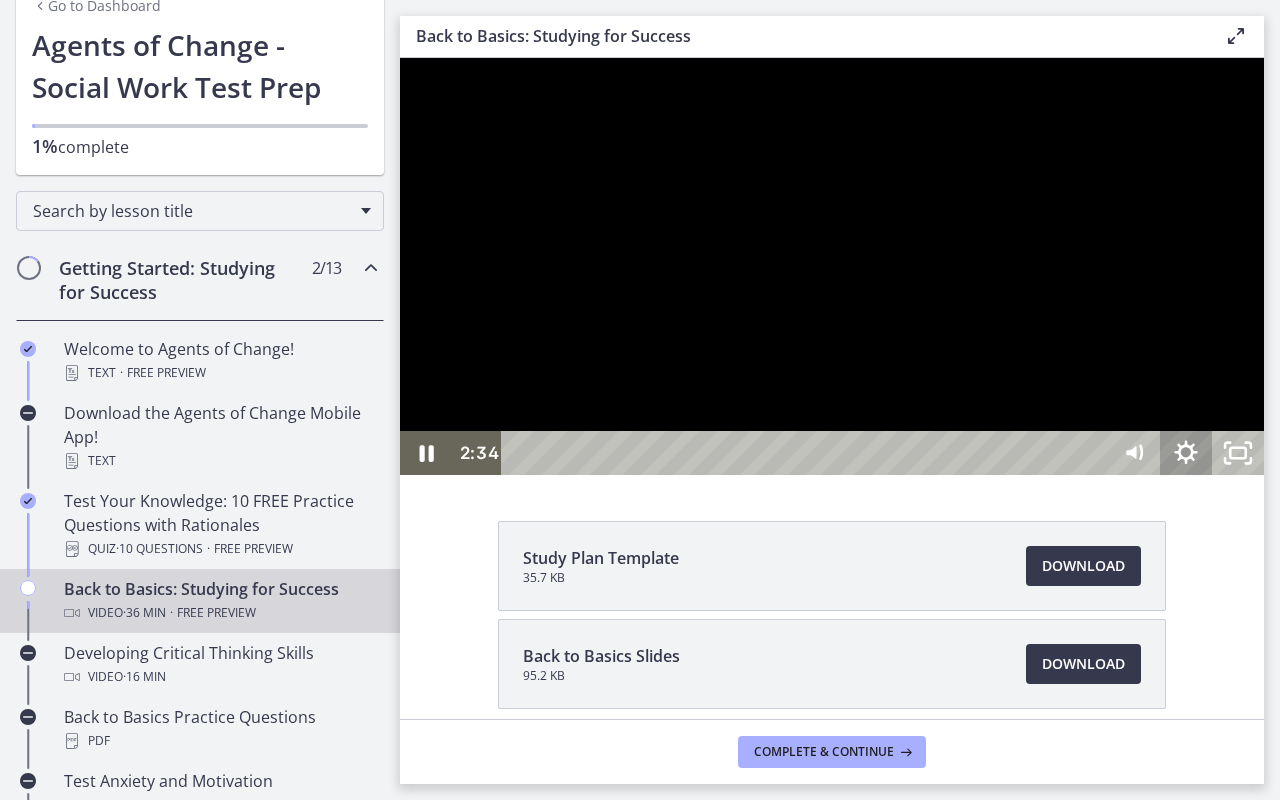 click 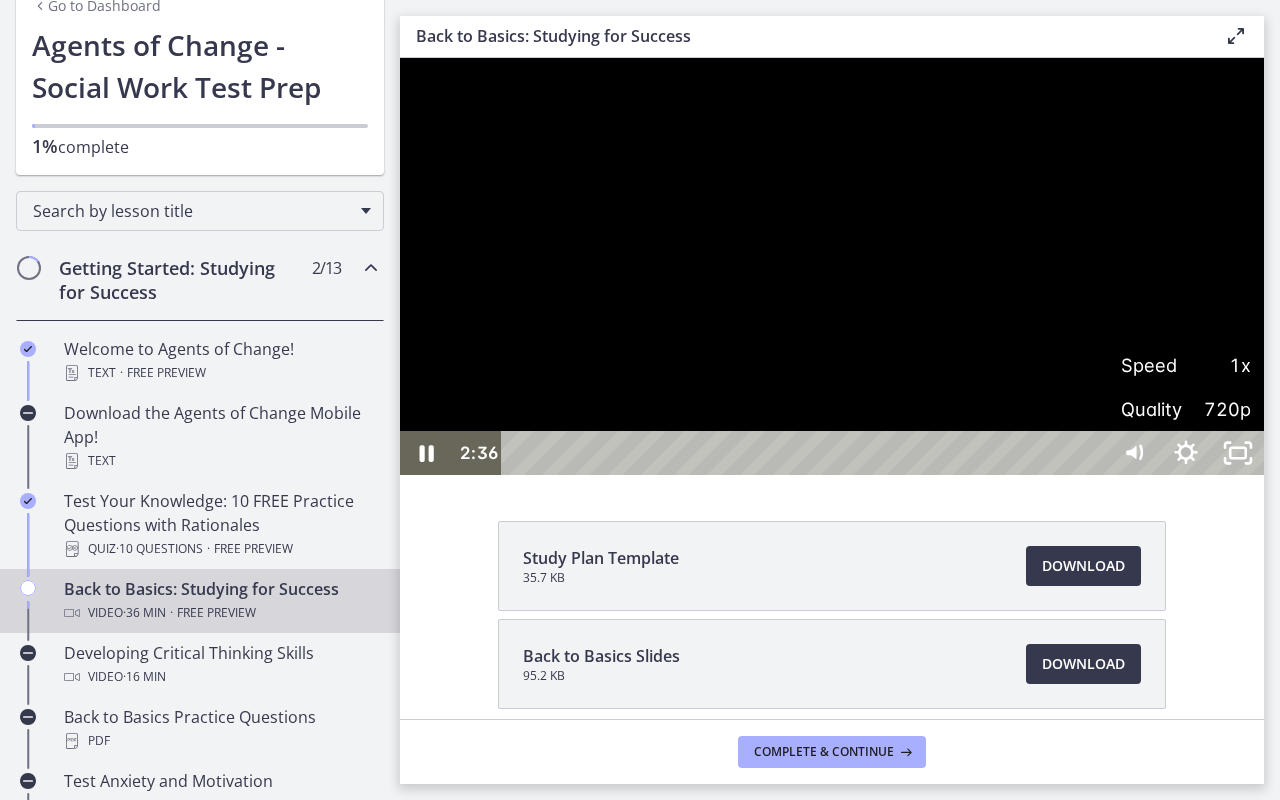 click on "1x" at bounding box center (1218, 365) 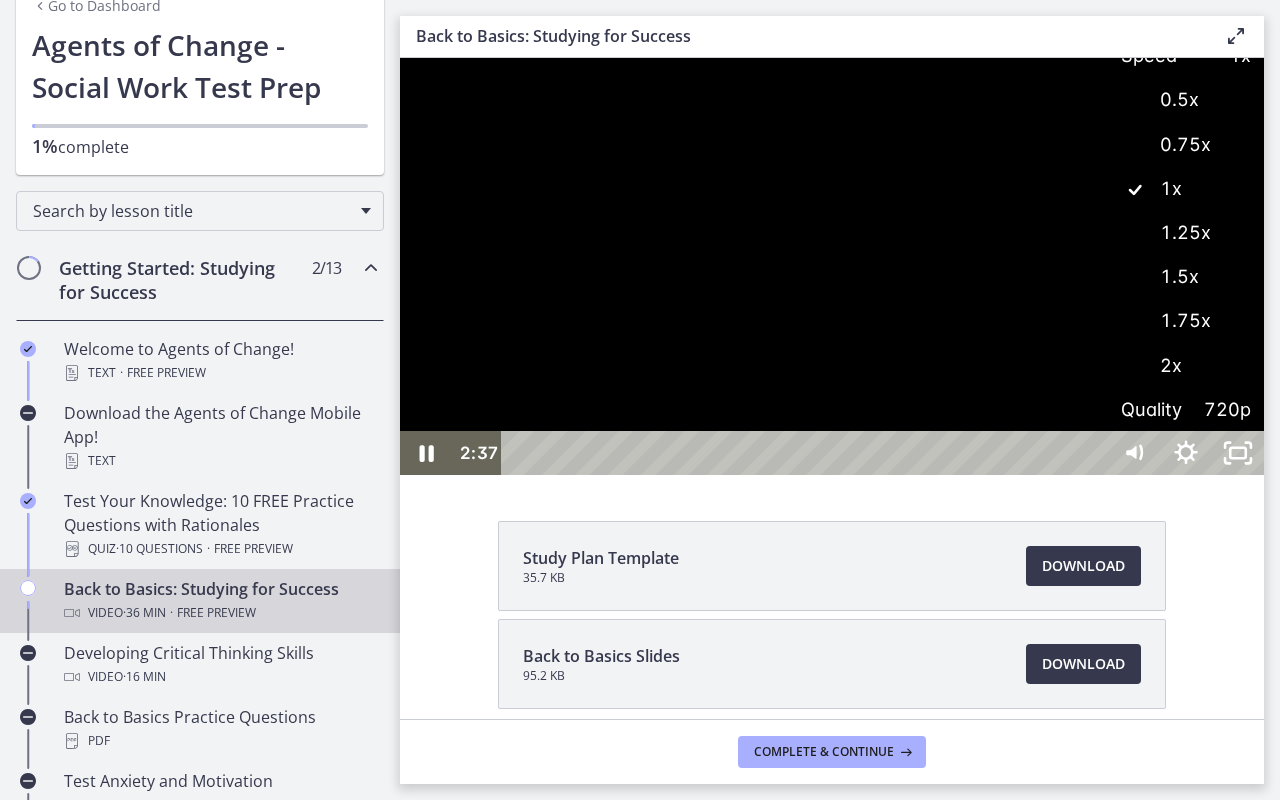 click on "1.5x" at bounding box center (1186, 277) 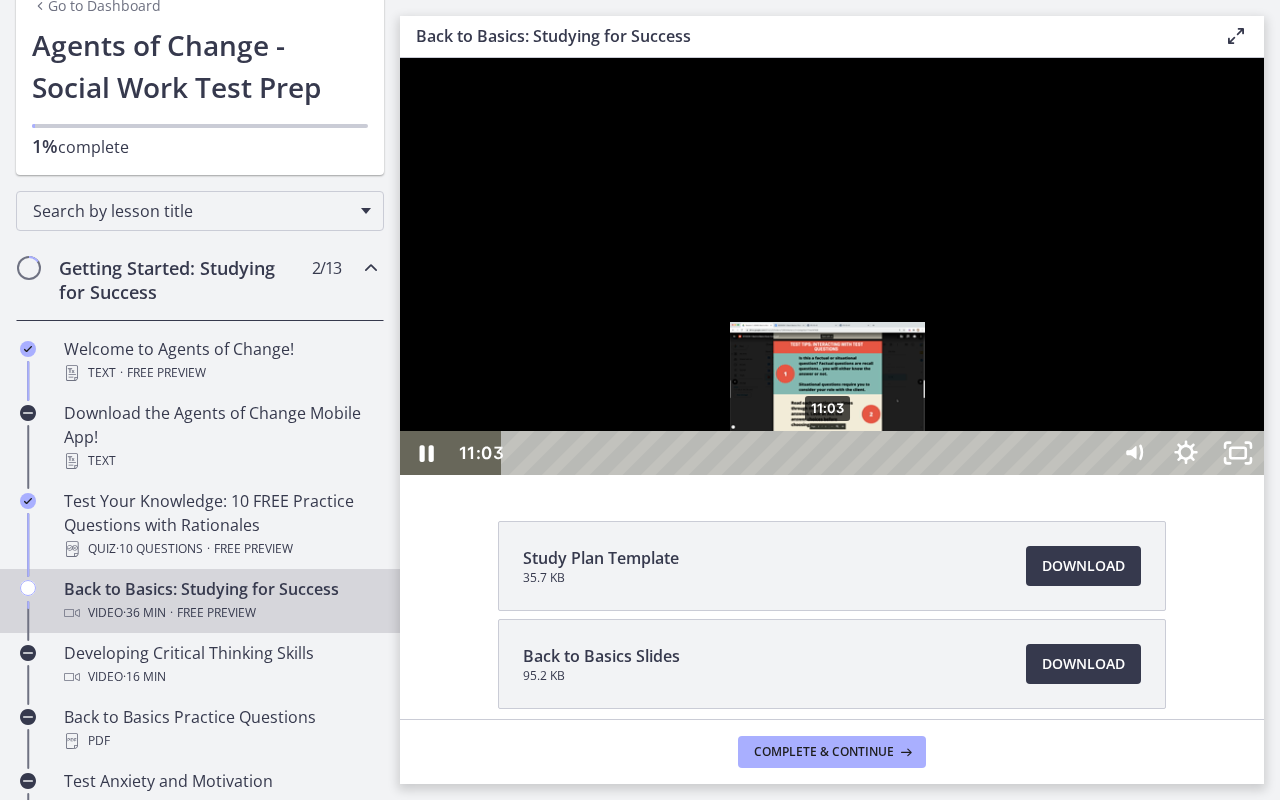 click on "11:03" at bounding box center (807, 453) 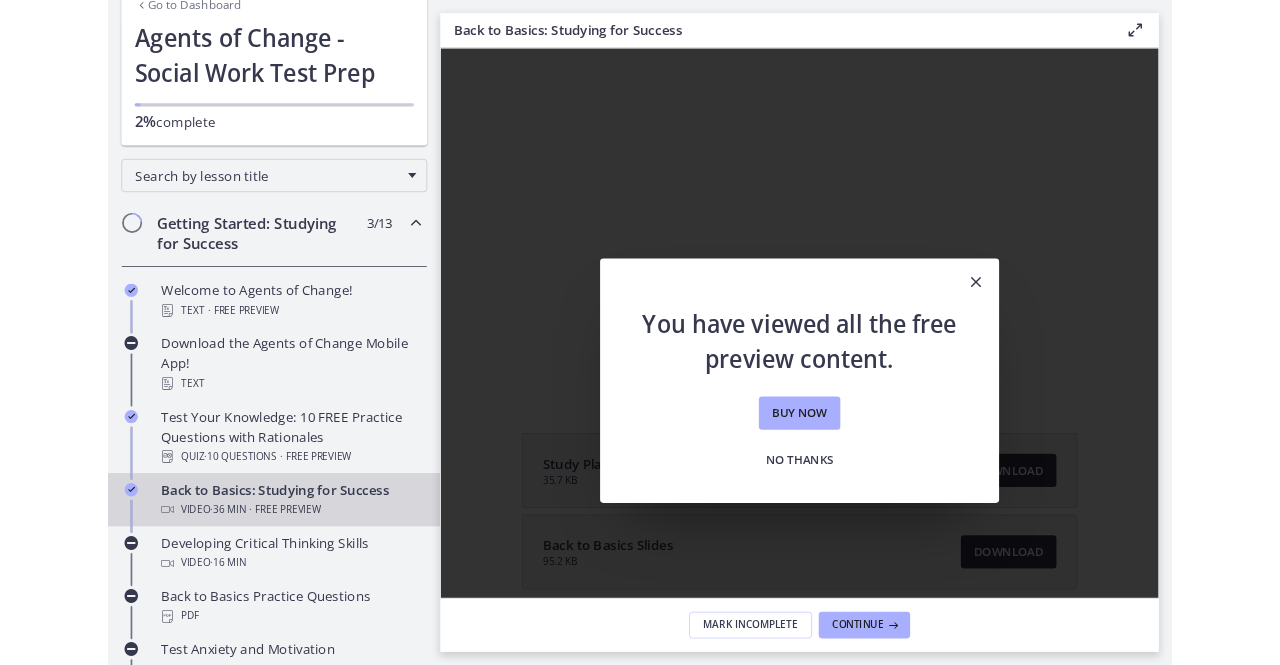 scroll, scrollTop: 0, scrollLeft: 0, axis: both 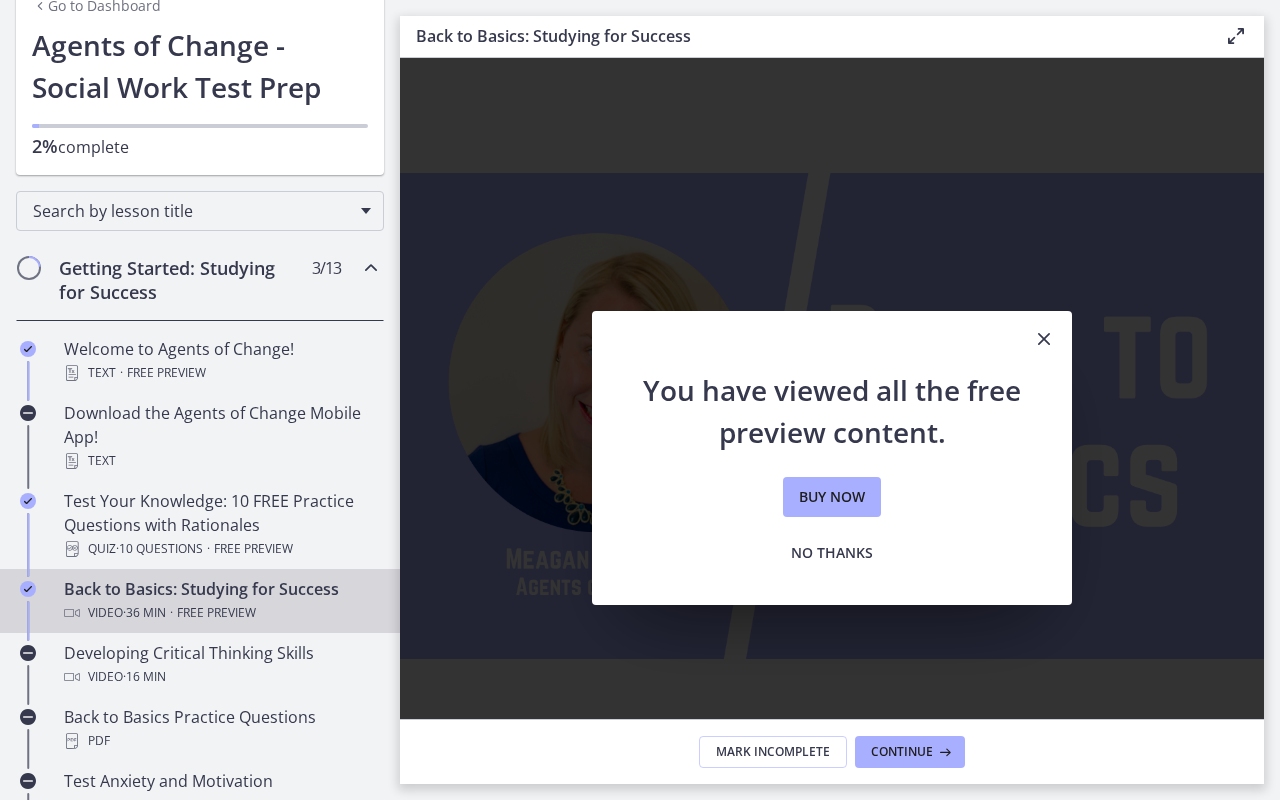 click 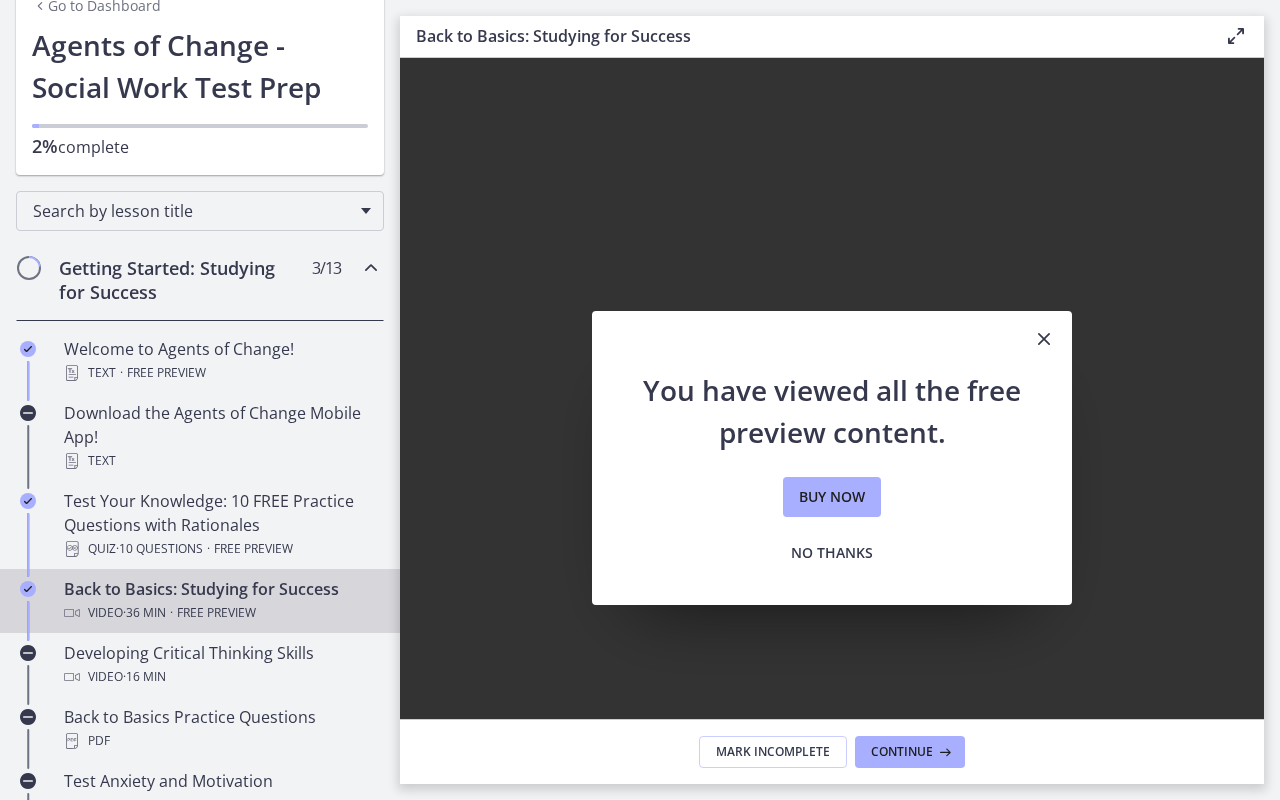 drag, startPoint x: 518, startPoint y: 792, endPoint x: 566, endPoint y: 789, distance: 48.09366 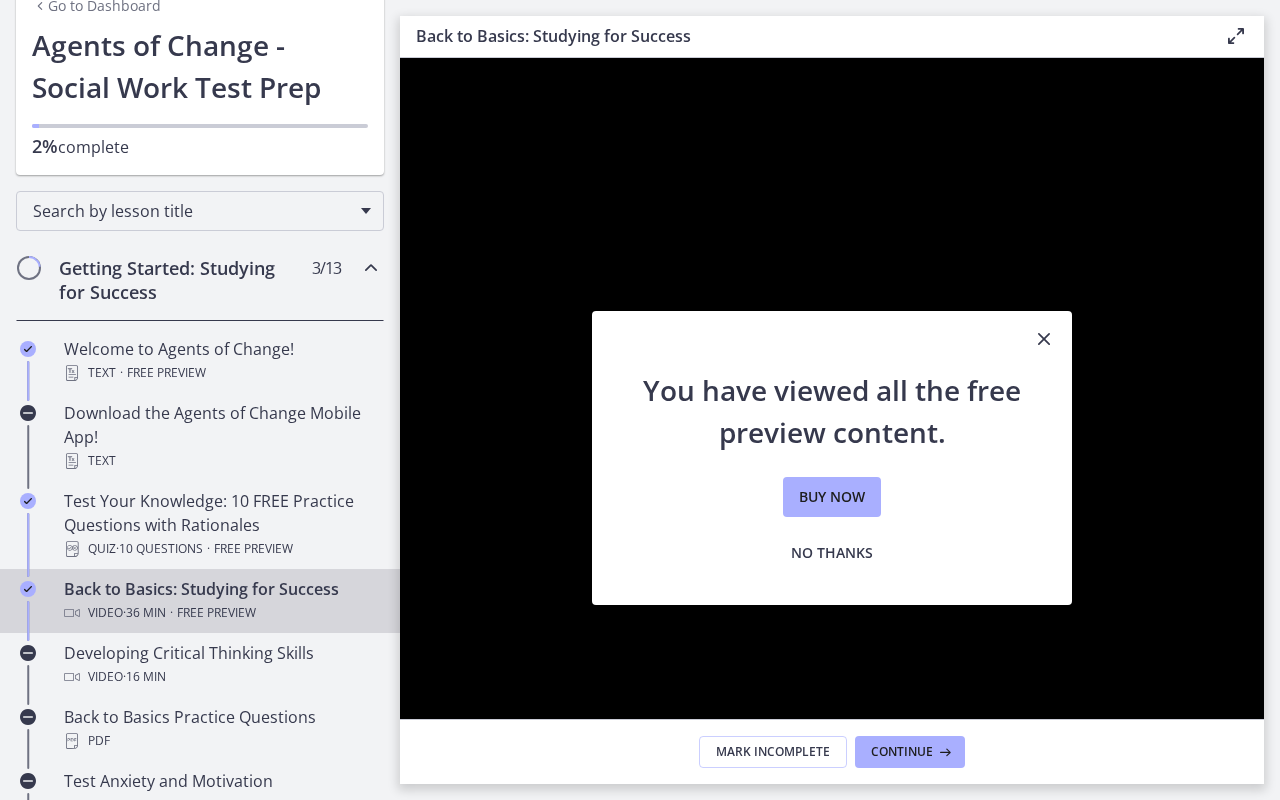 click 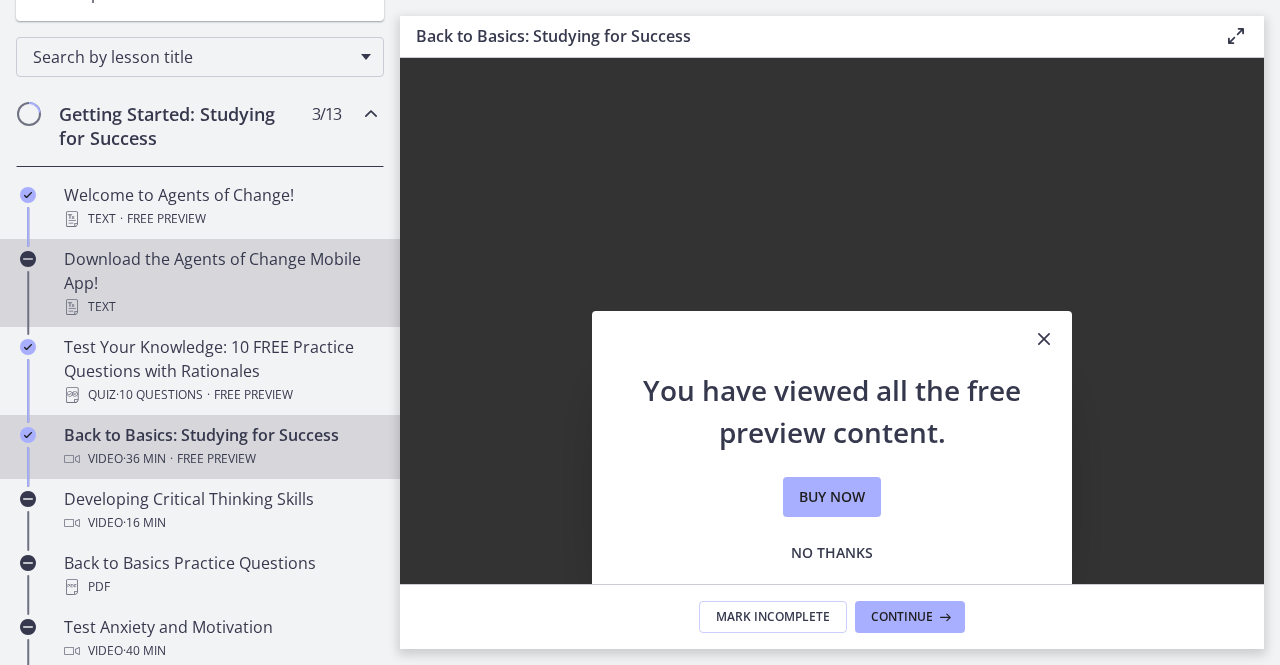 scroll, scrollTop: 200, scrollLeft: 0, axis: vertical 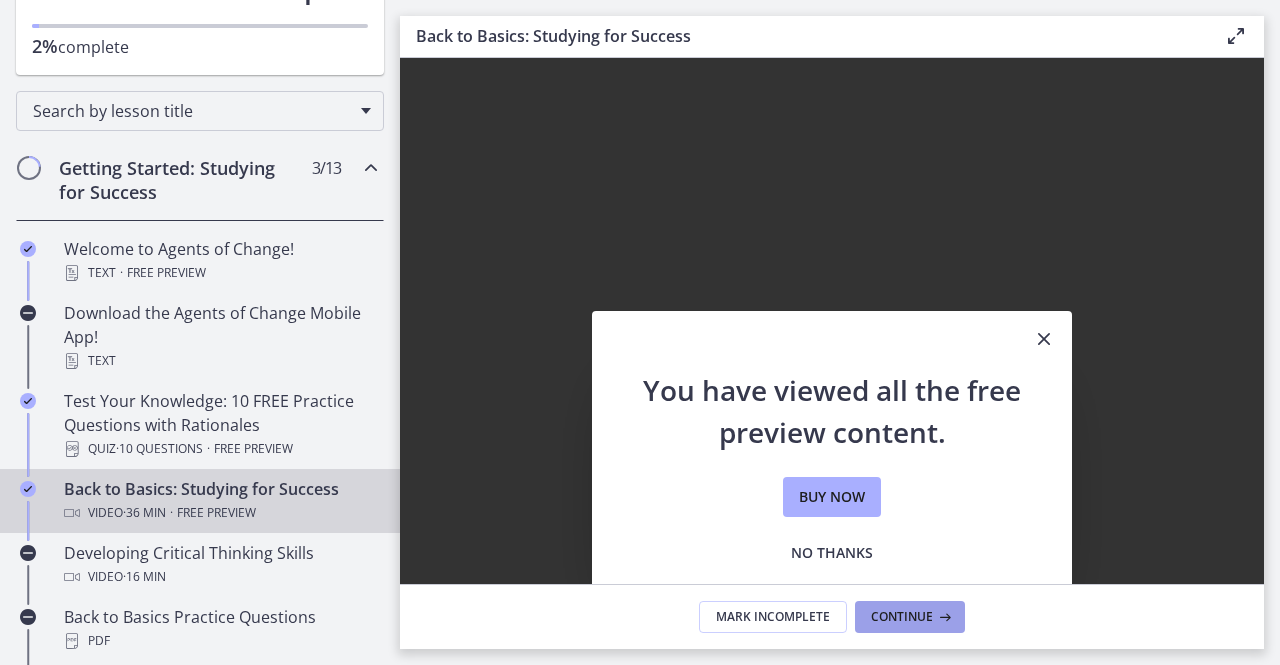 click on "Continue" at bounding box center [910, 617] 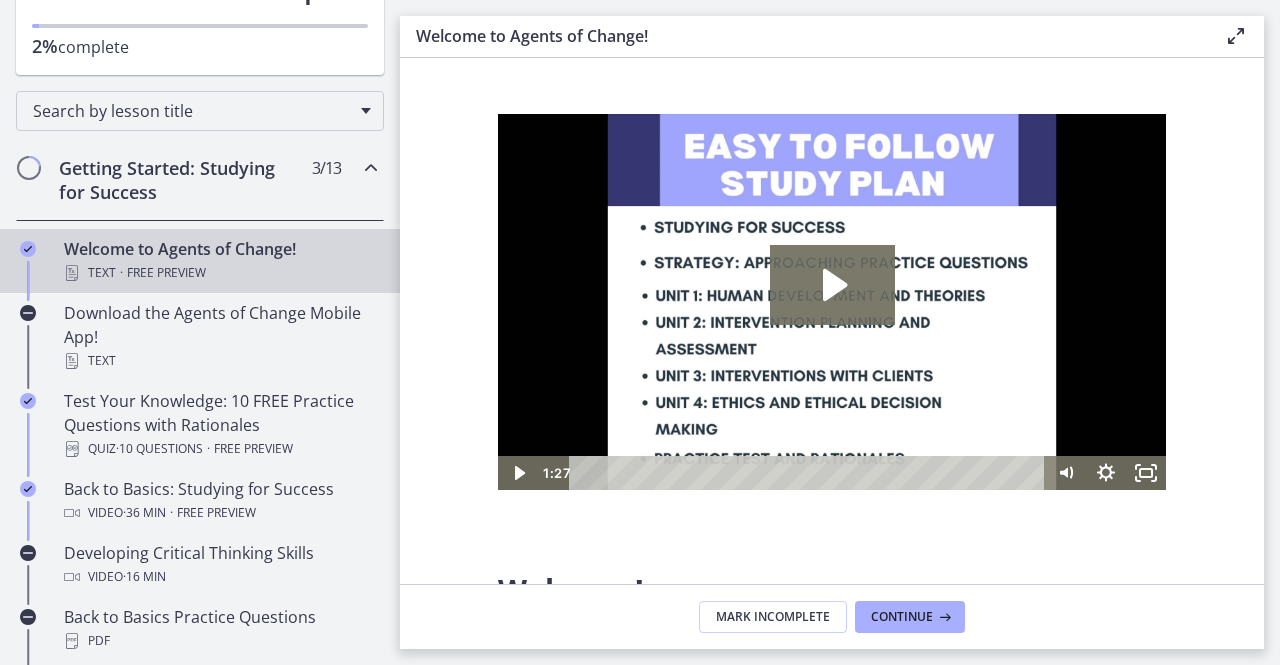 scroll, scrollTop: 0, scrollLeft: 0, axis: both 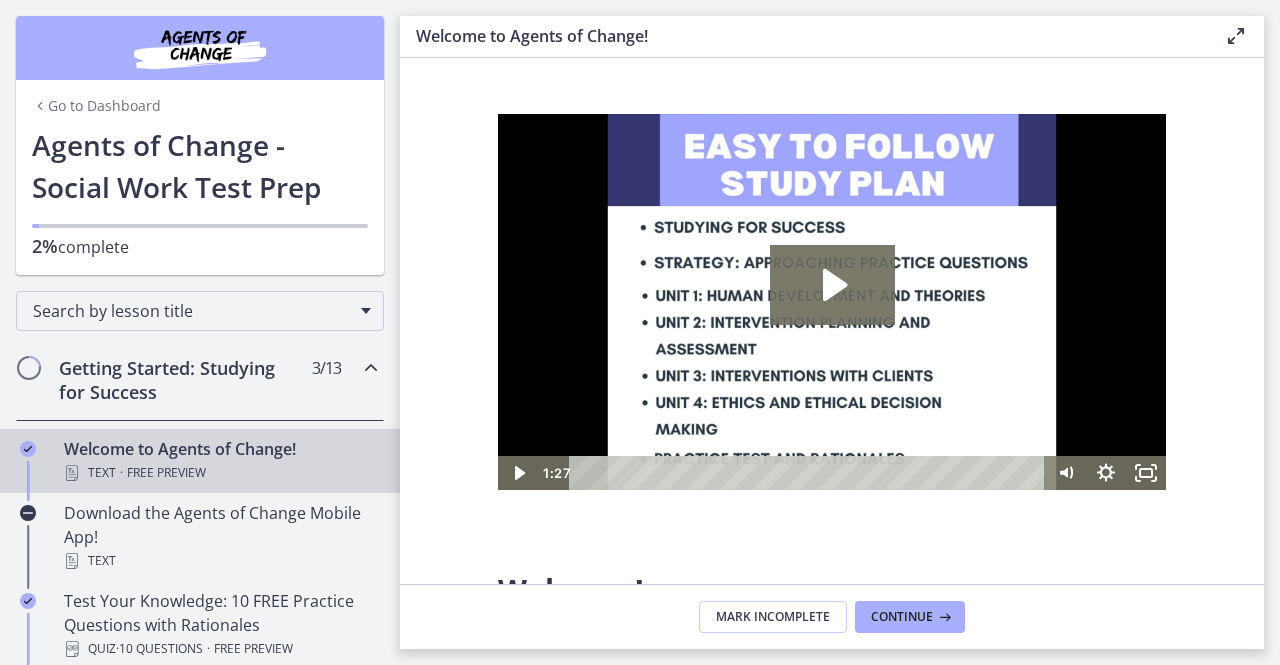 click on "Go to Dashboard" at bounding box center [96, 106] 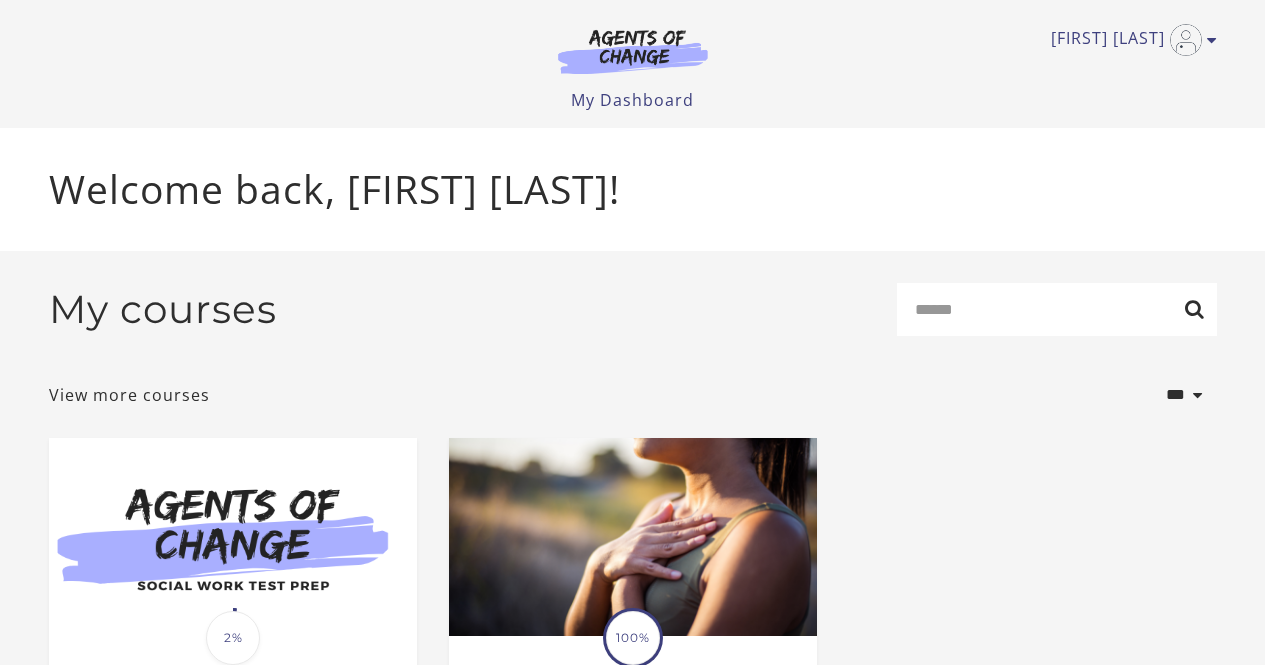 scroll, scrollTop: 0, scrollLeft: 0, axis: both 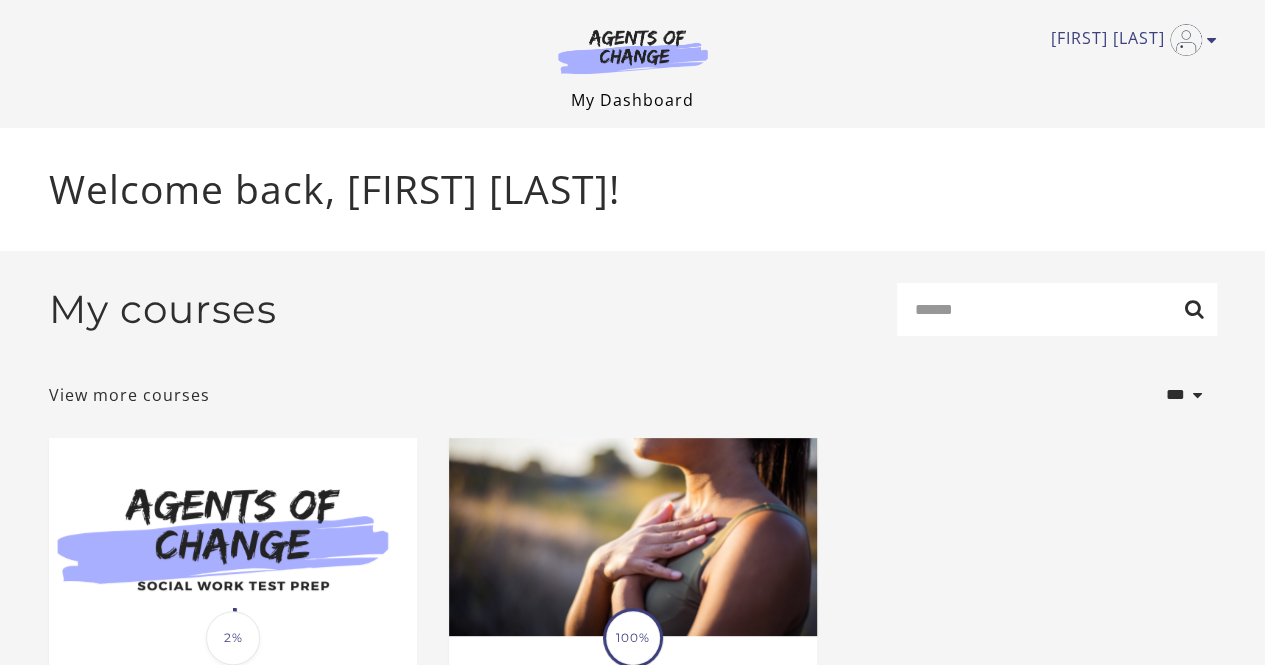 click on "My Dashboard" at bounding box center [632, 100] 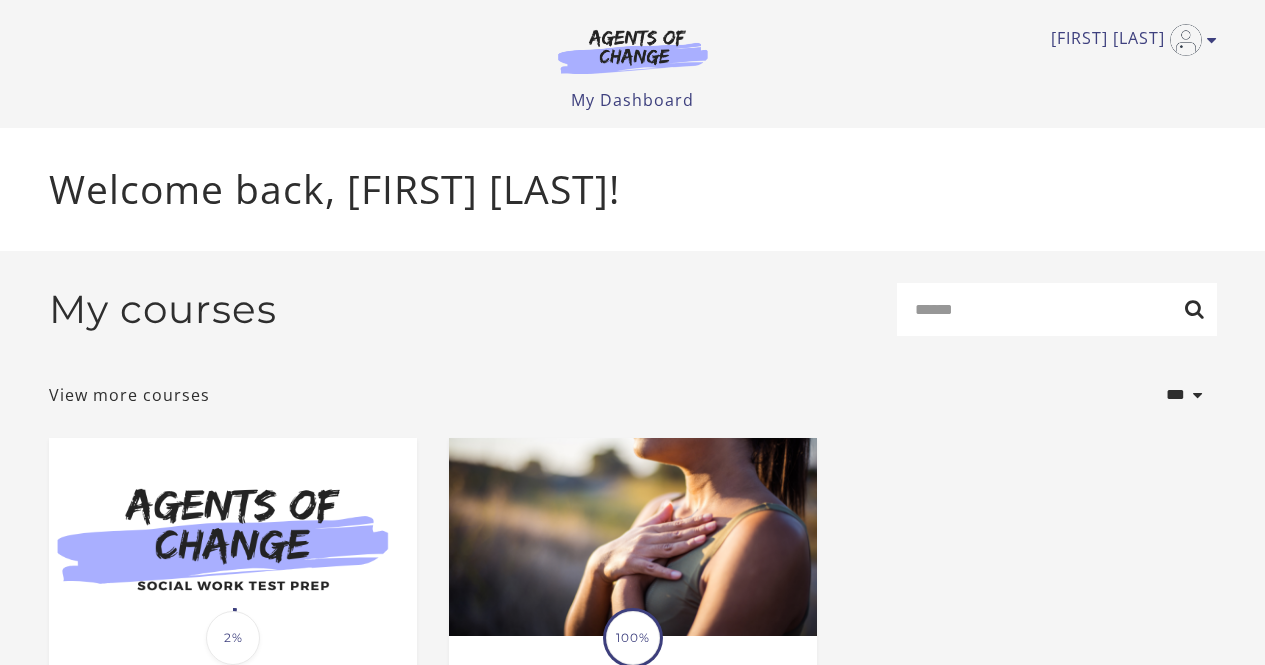 scroll, scrollTop: 0, scrollLeft: 0, axis: both 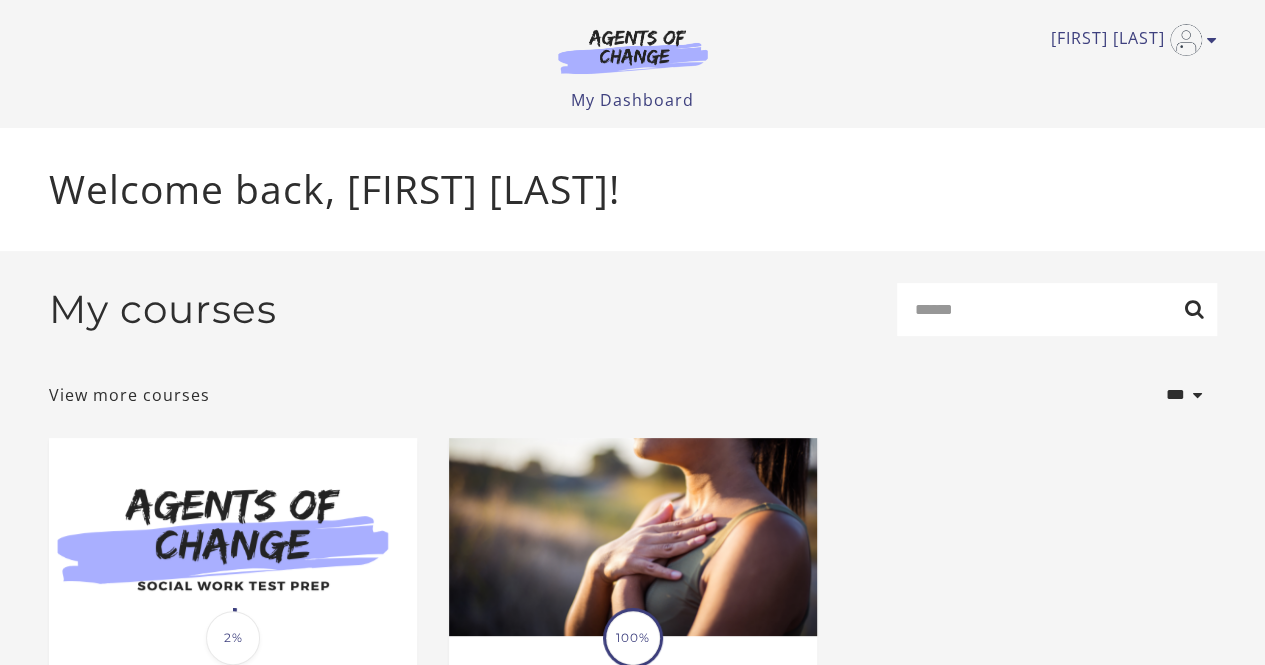 click on "My courses" at bounding box center (163, 309) 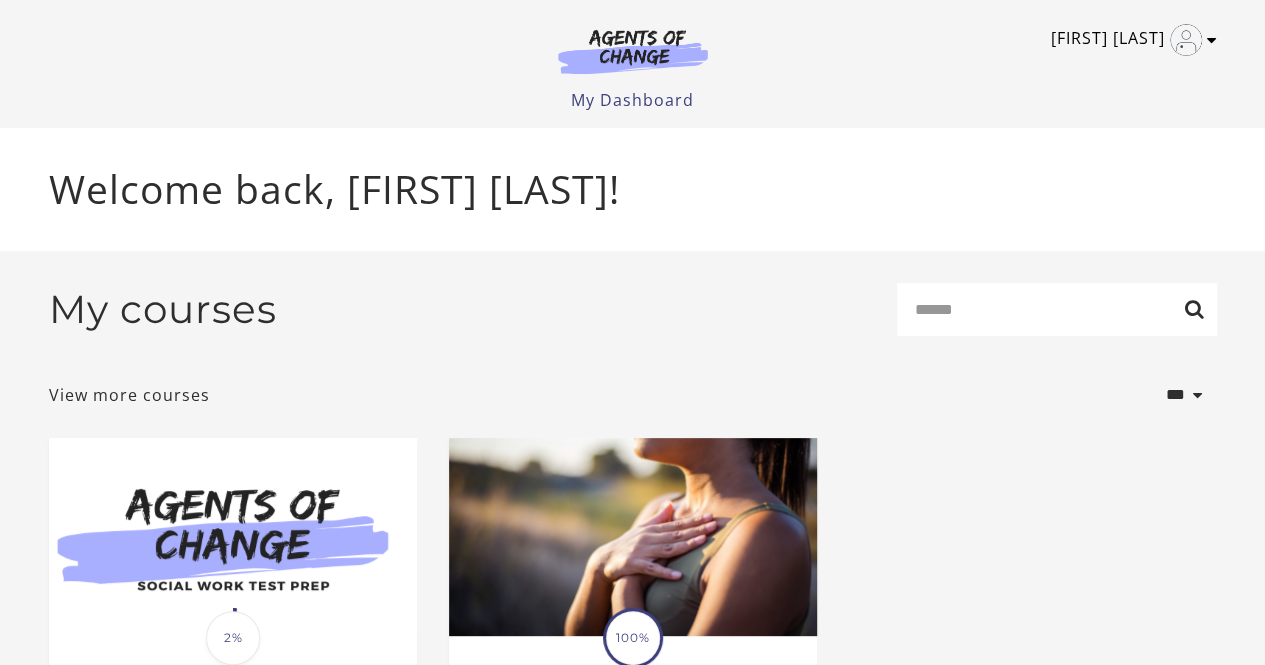 click on "Jennifer J" at bounding box center (1129, 40) 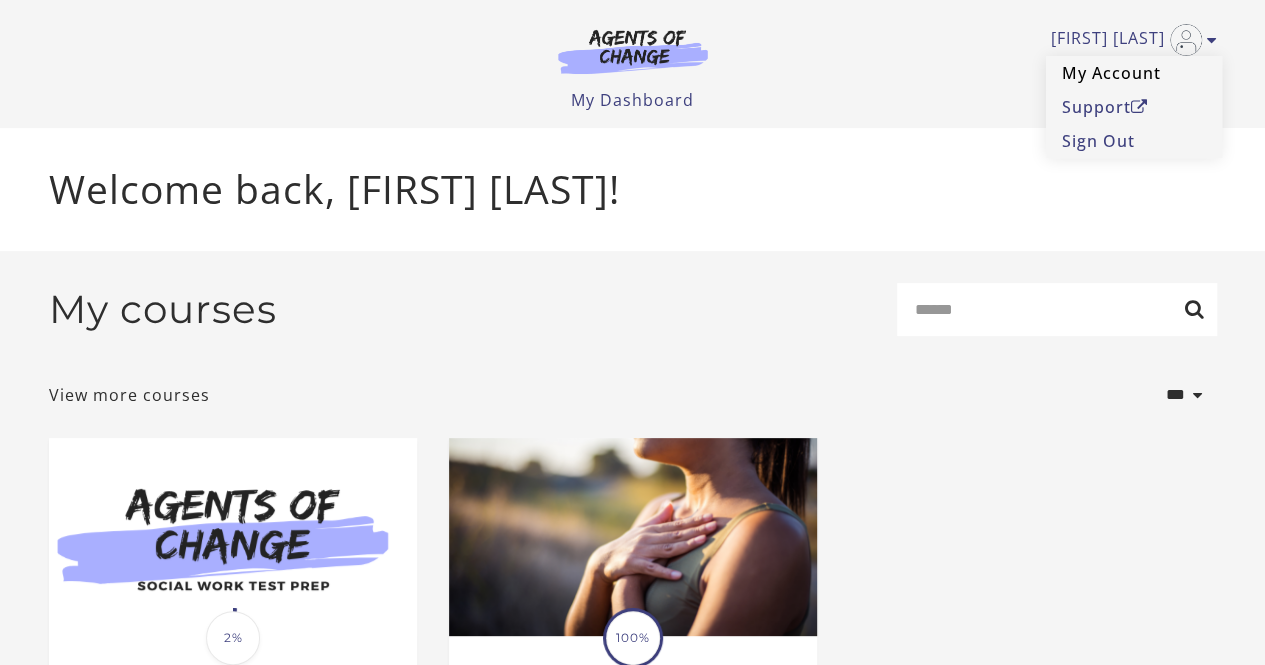 click on "My Account" at bounding box center [1134, 73] 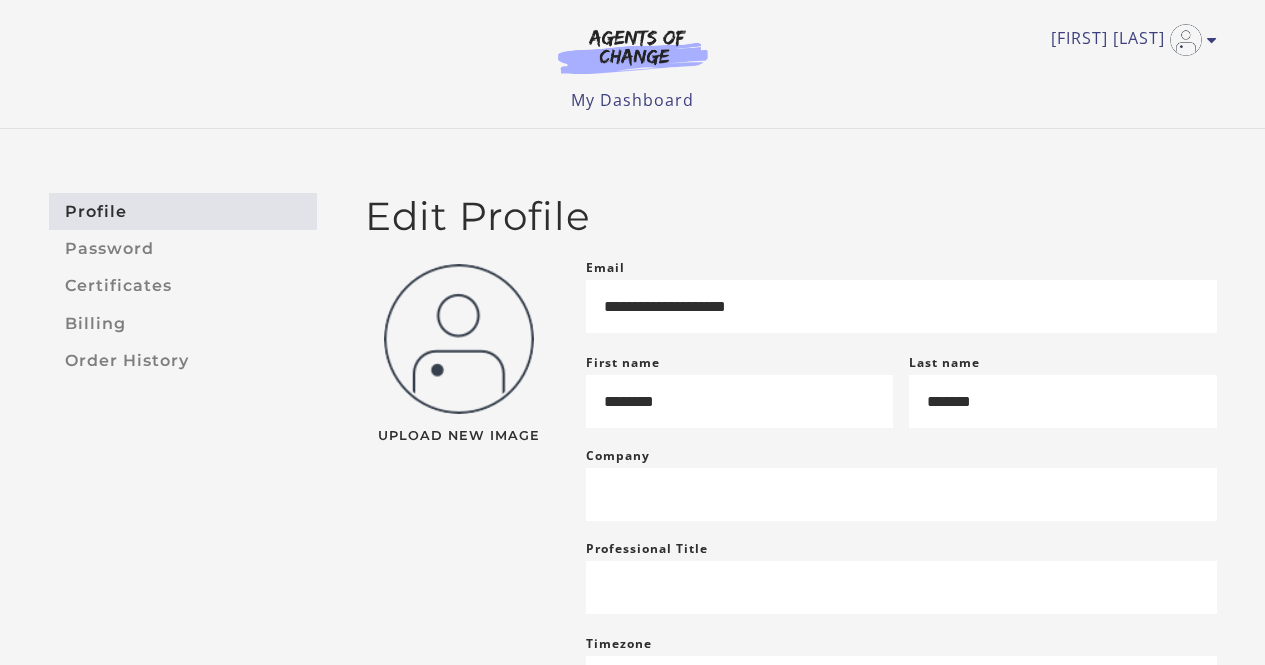 scroll, scrollTop: 0, scrollLeft: 0, axis: both 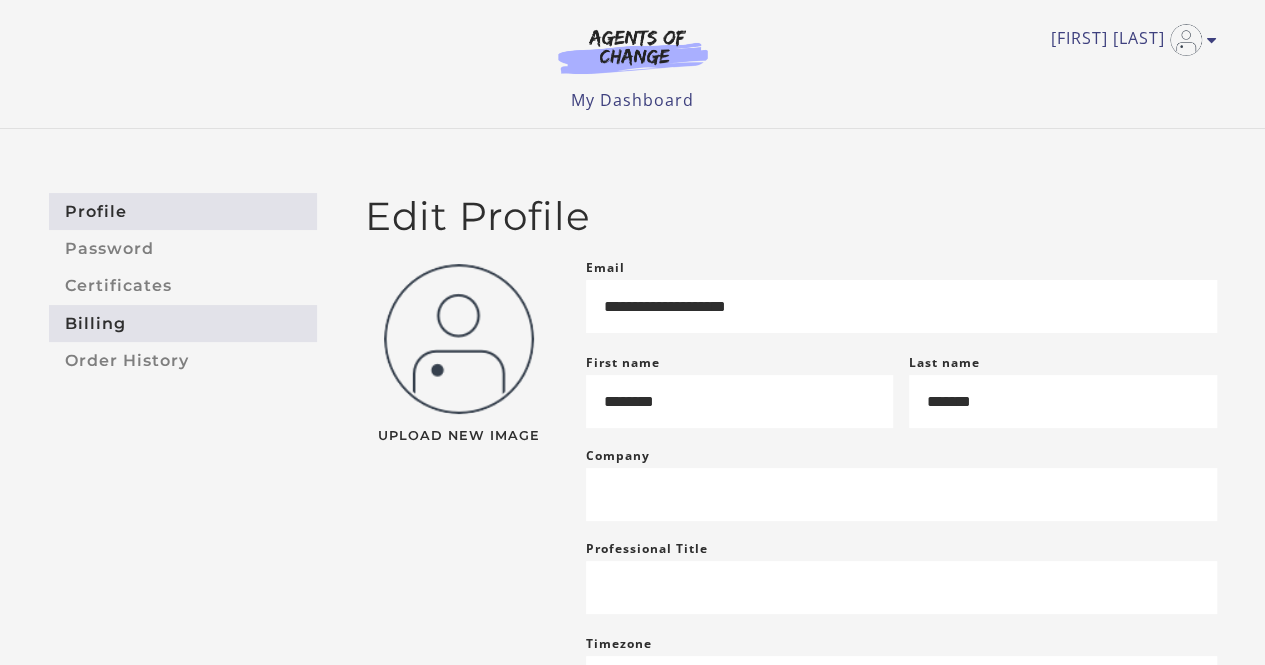 click on "Billing" at bounding box center (183, 323) 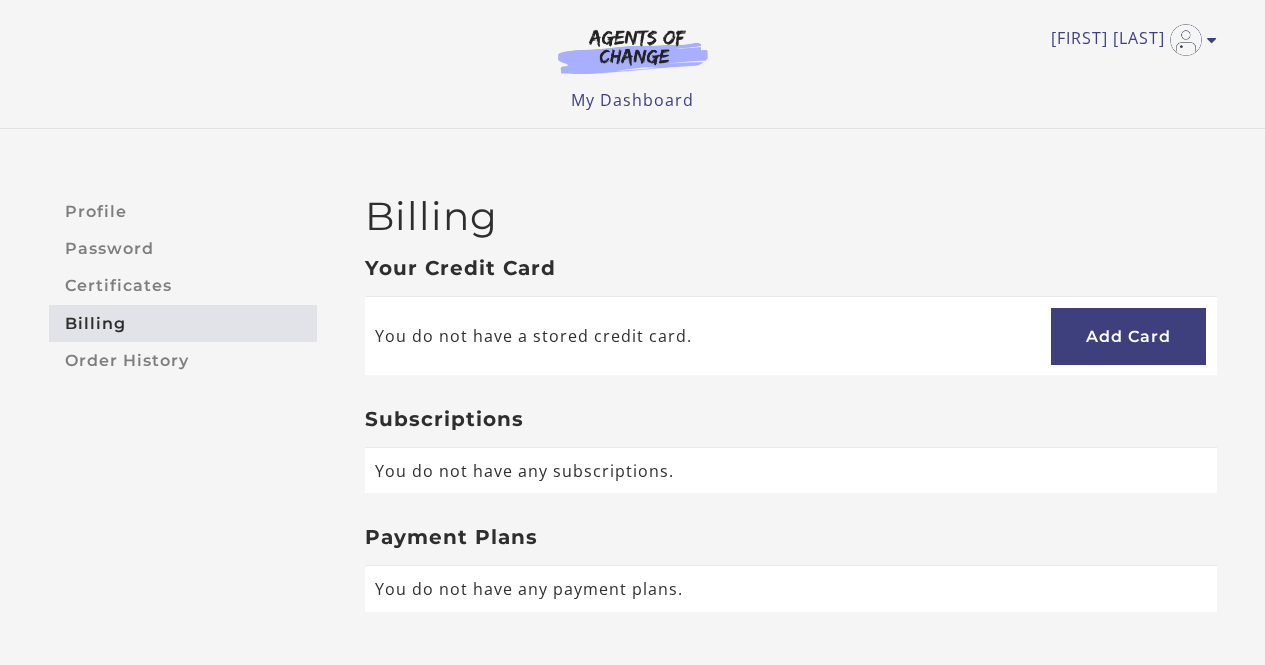 scroll, scrollTop: 0, scrollLeft: 0, axis: both 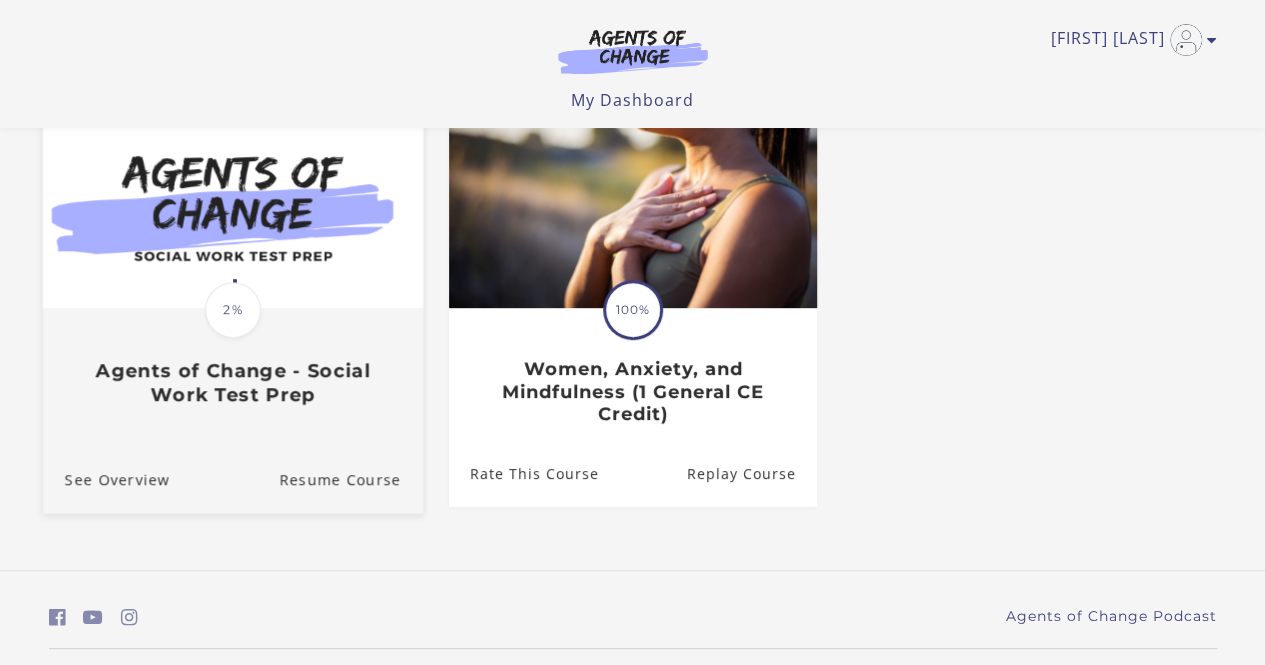 click on "2%" at bounding box center (233, 310) 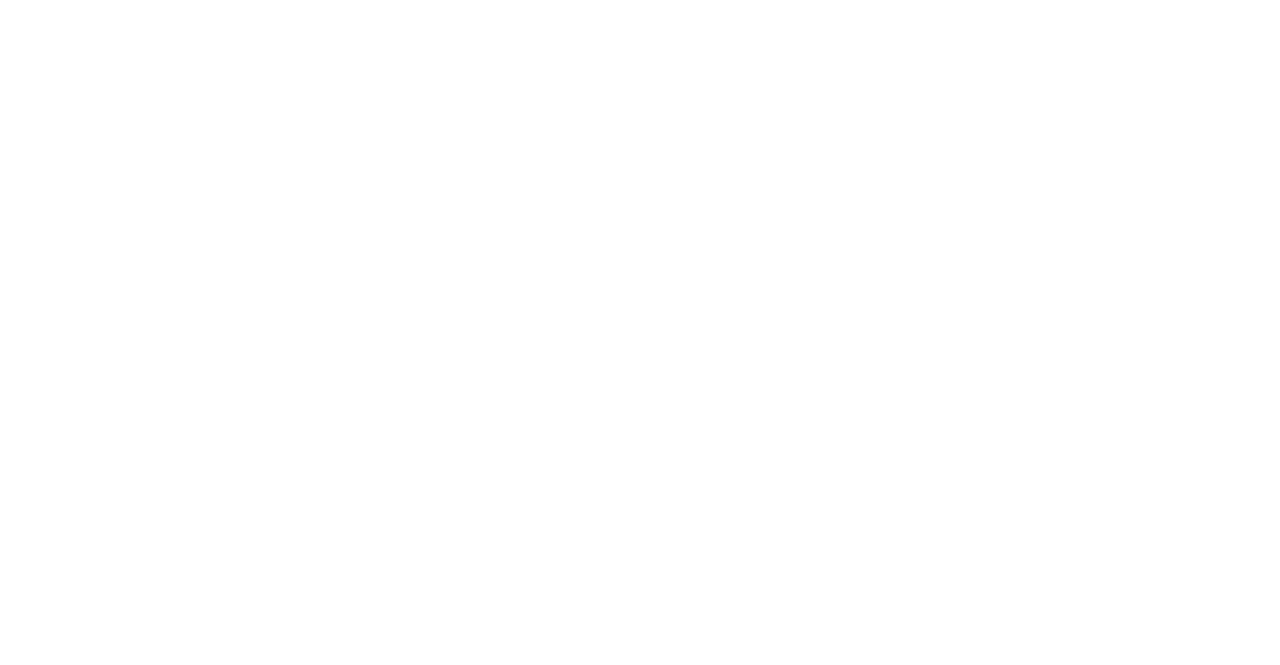 scroll, scrollTop: 0, scrollLeft: 0, axis: both 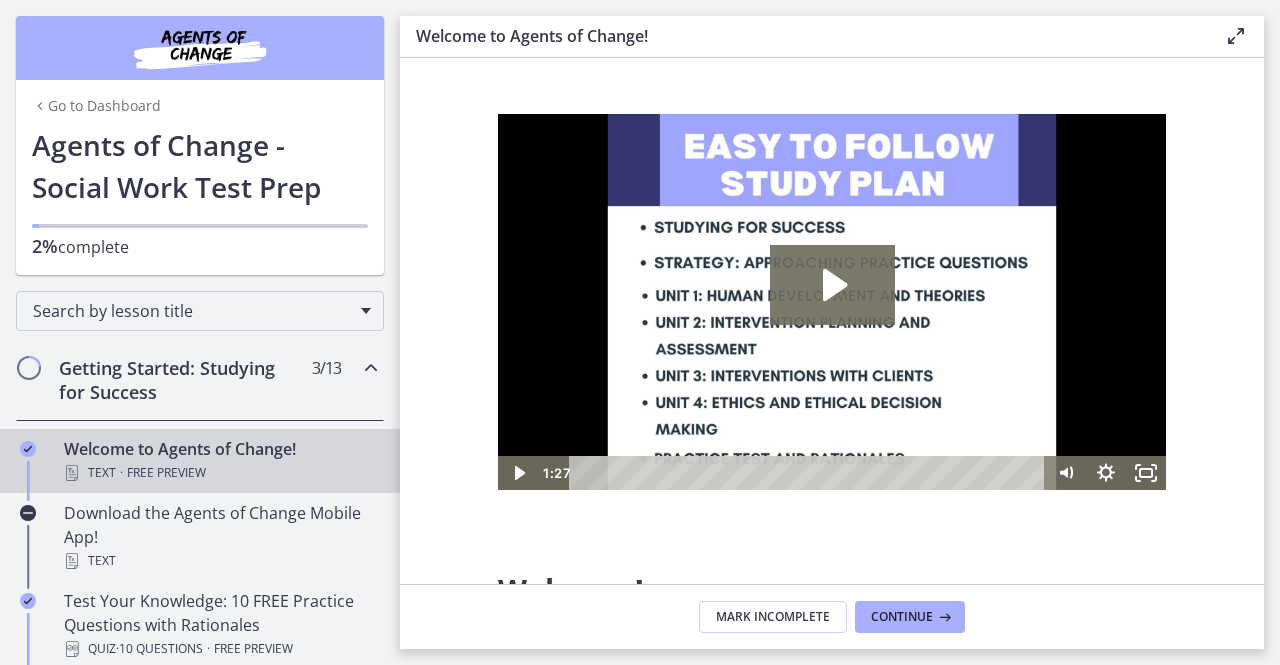 click on "Getting Started: Studying for Success" at bounding box center (181, 380) 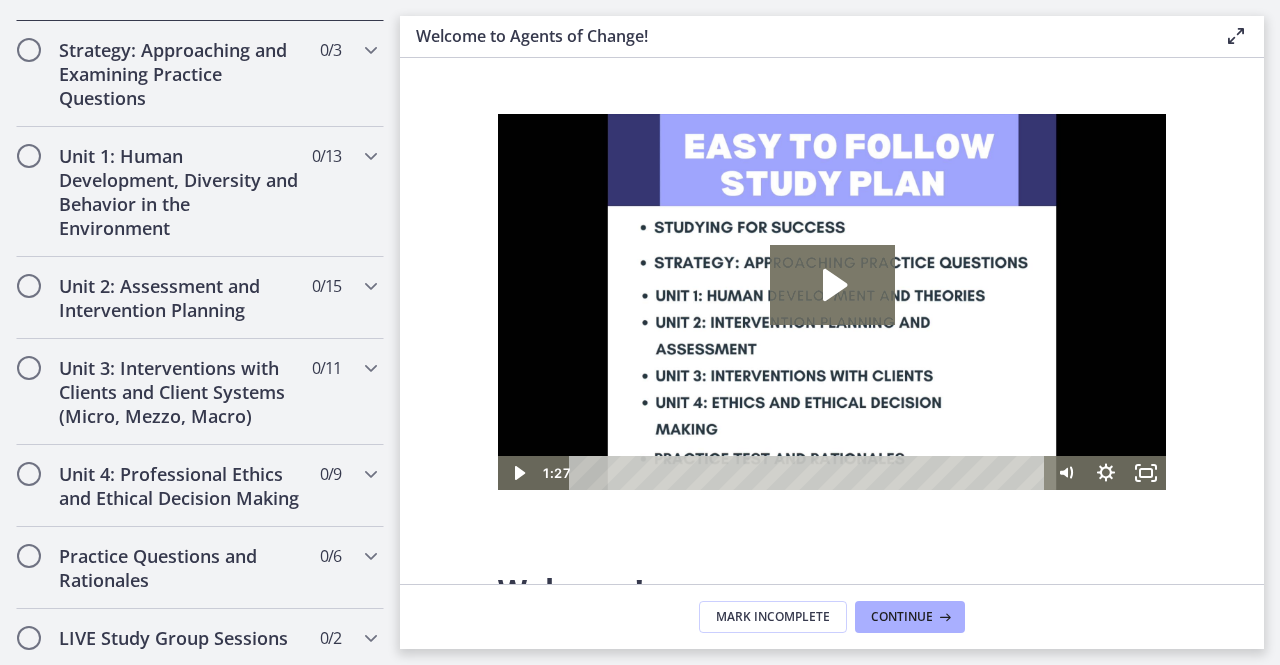 scroll, scrollTop: 0, scrollLeft: 0, axis: both 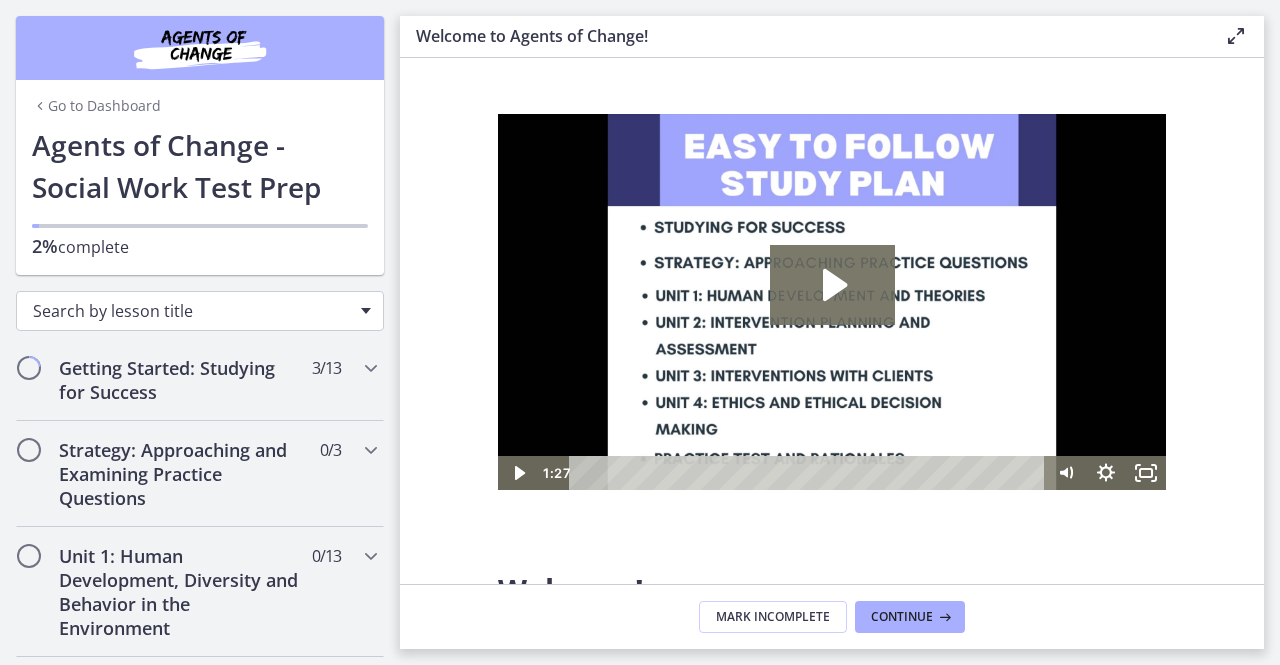 click on "Search by lesson title" at bounding box center [192, 311] 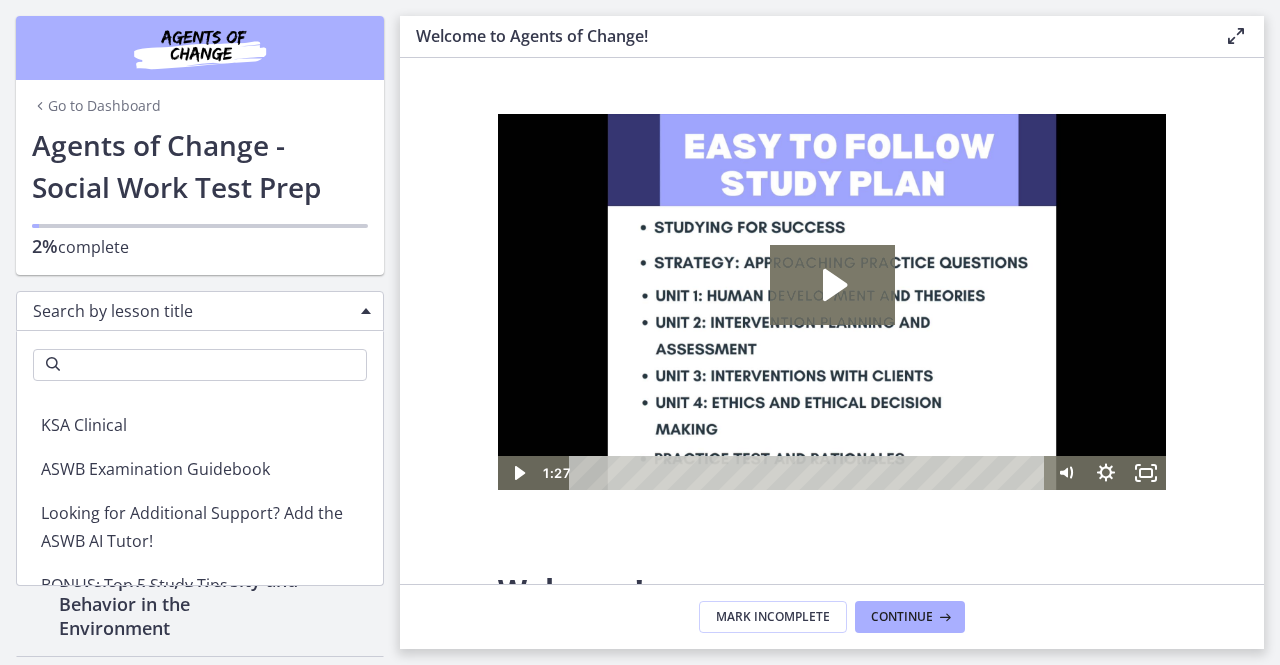 scroll, scrollTop: 300, scrollLeft: 0, axis: vertical 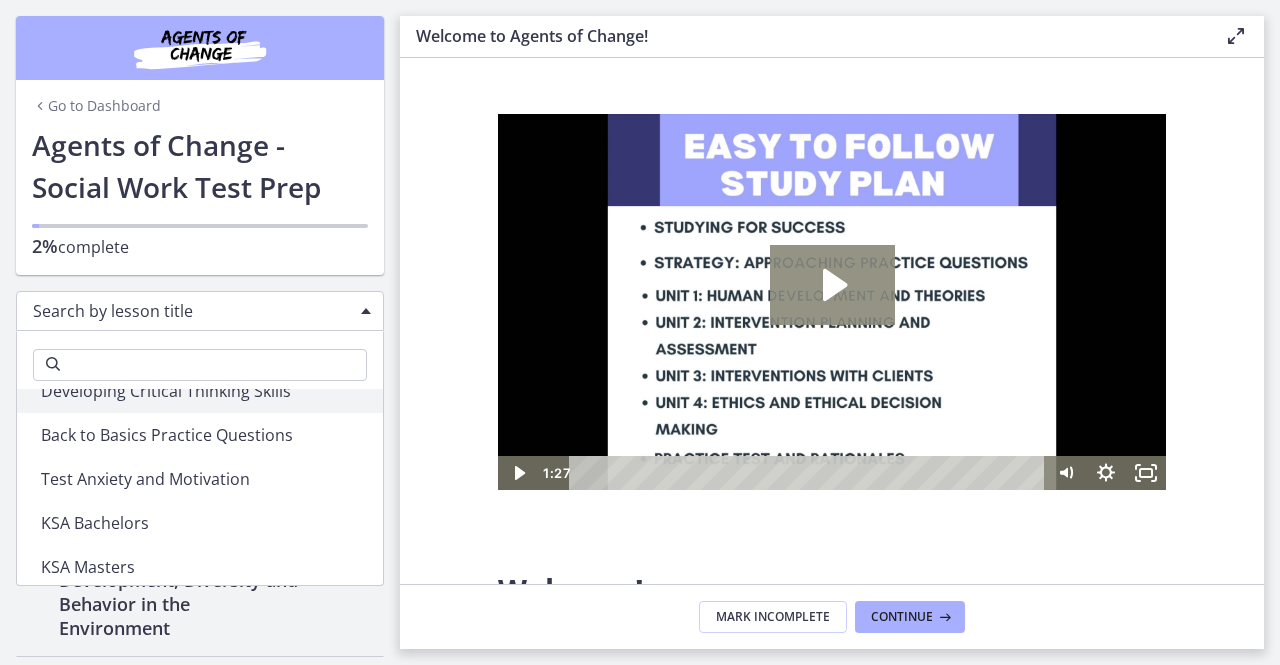 click 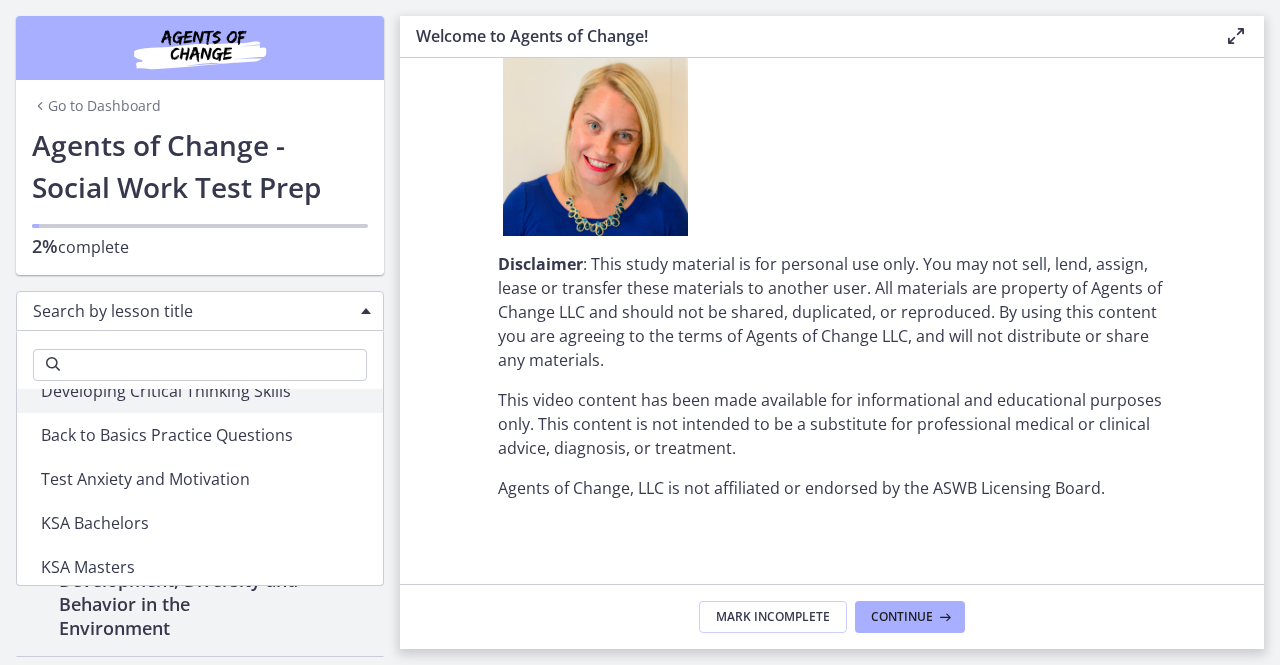 scroll, scrollTop: 2326, scrollLeft: 0, axis: vertical 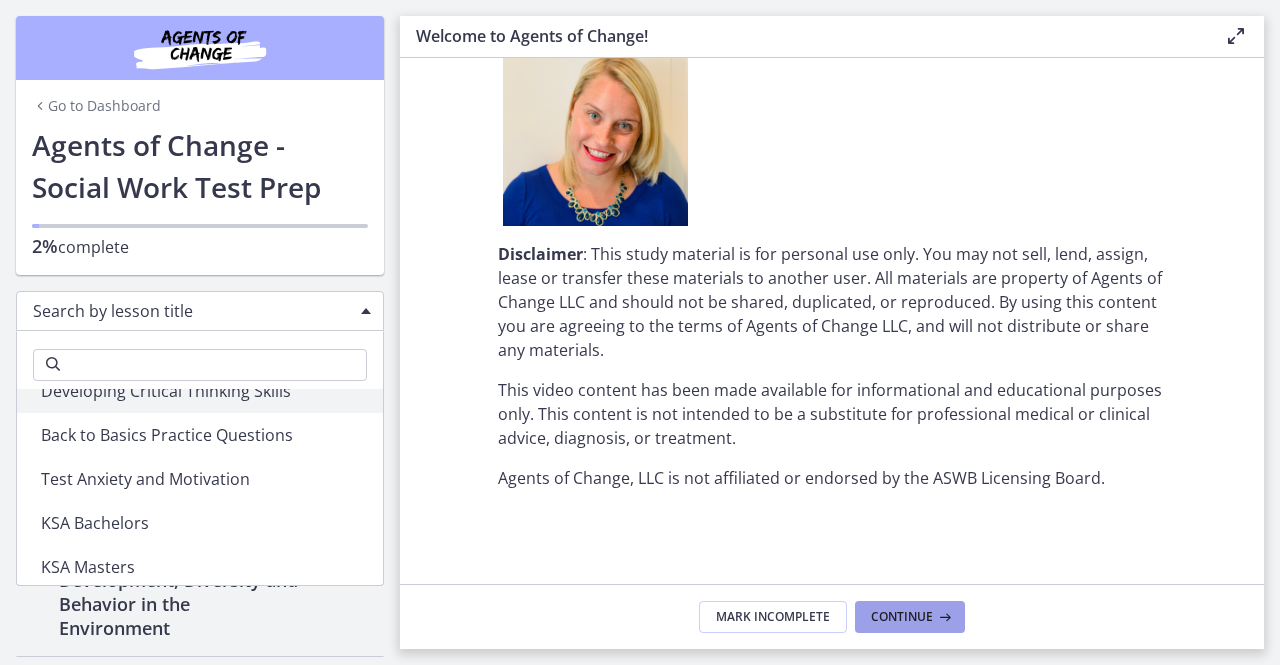 click at bounding box center [943, 617] 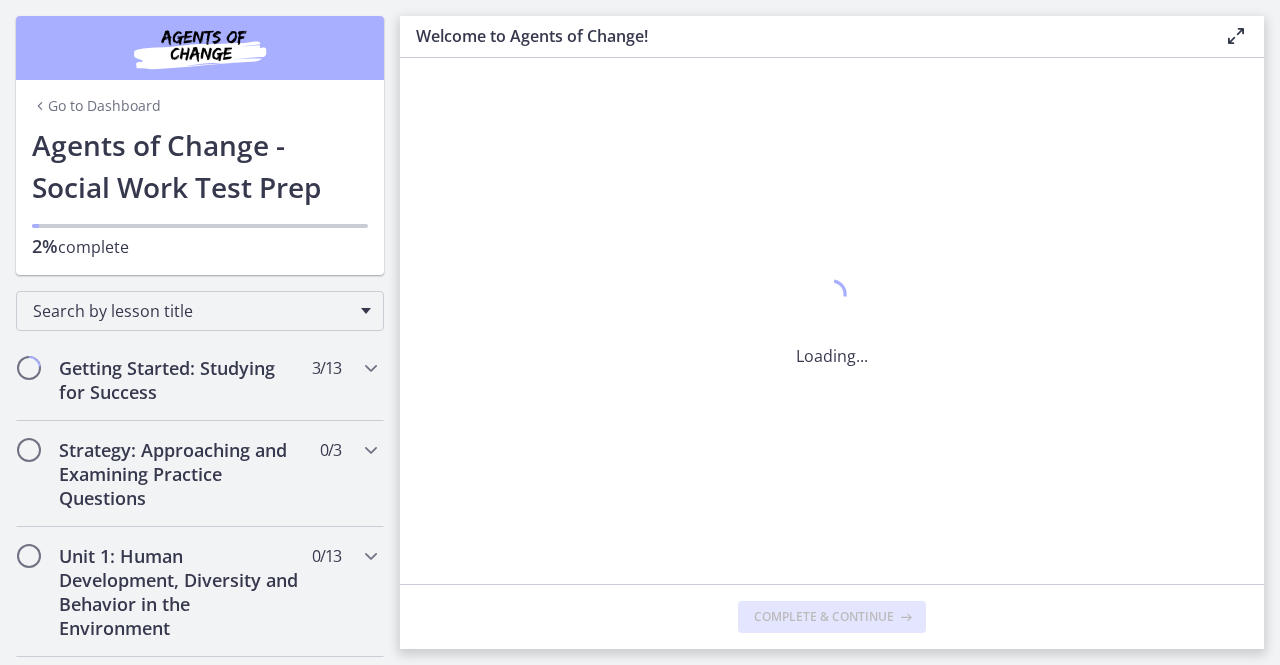 scroll, scrollTop: 0, scrollLeft: 0, axis: both 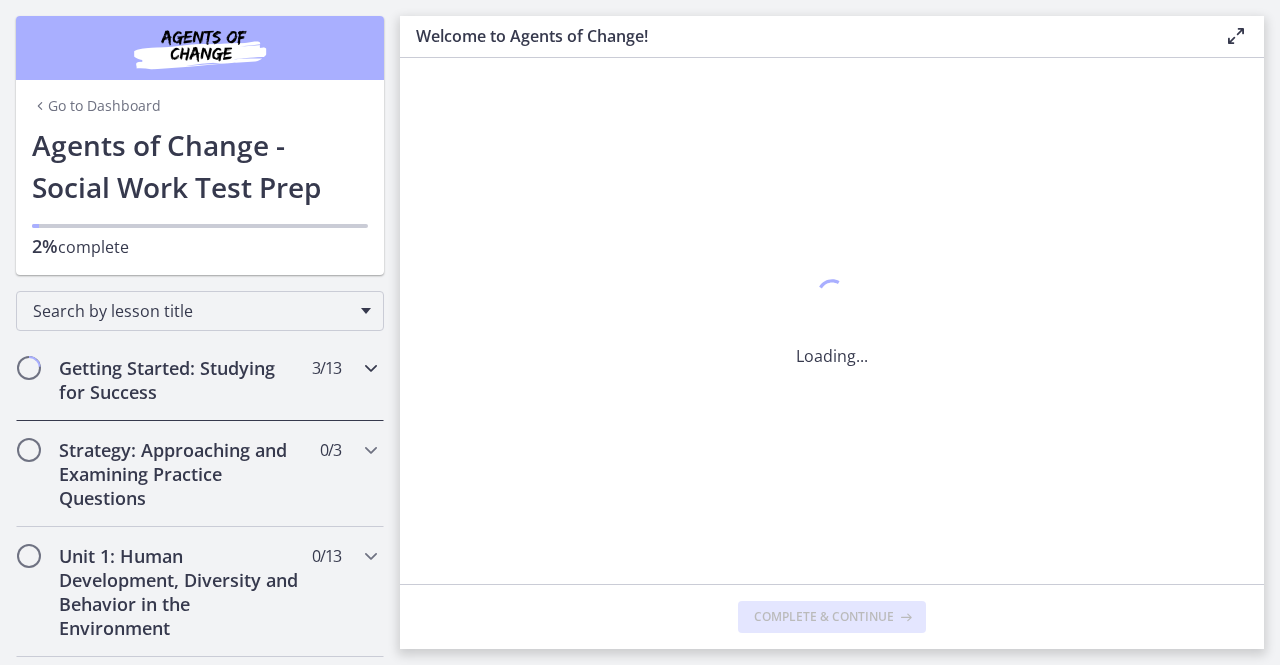 click at bounding box center (371, 368) 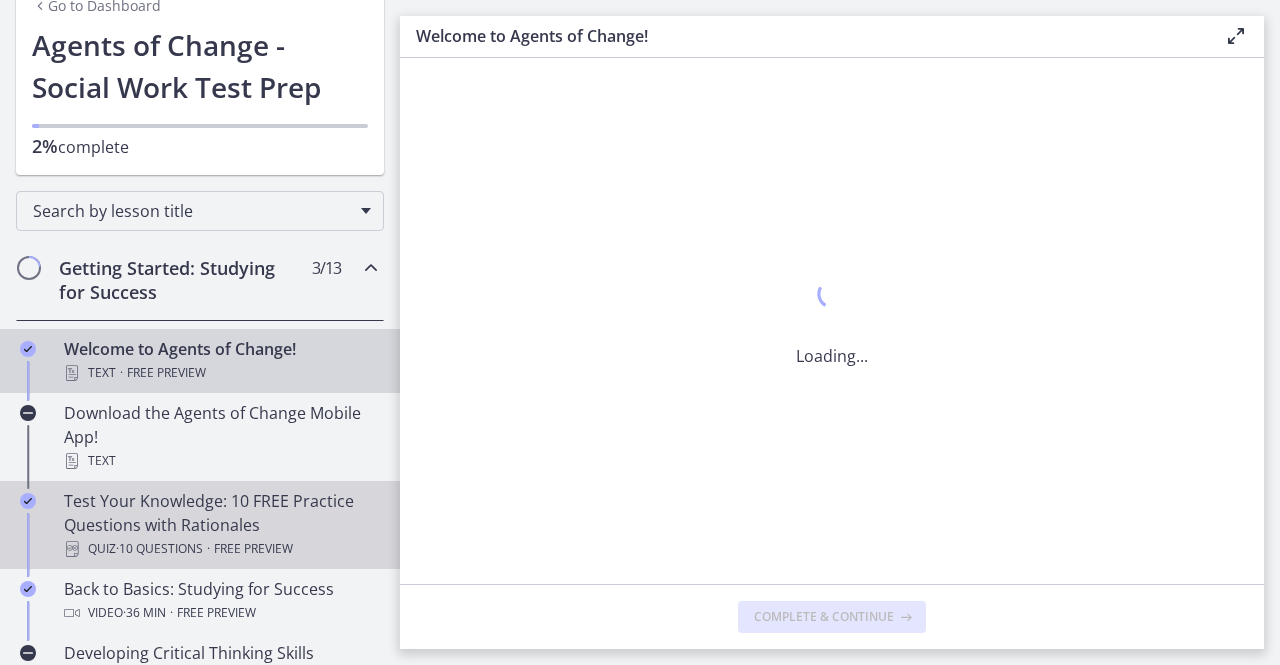 scroll, scrollTop: 200, scrollLeft: 0, axis: vertical 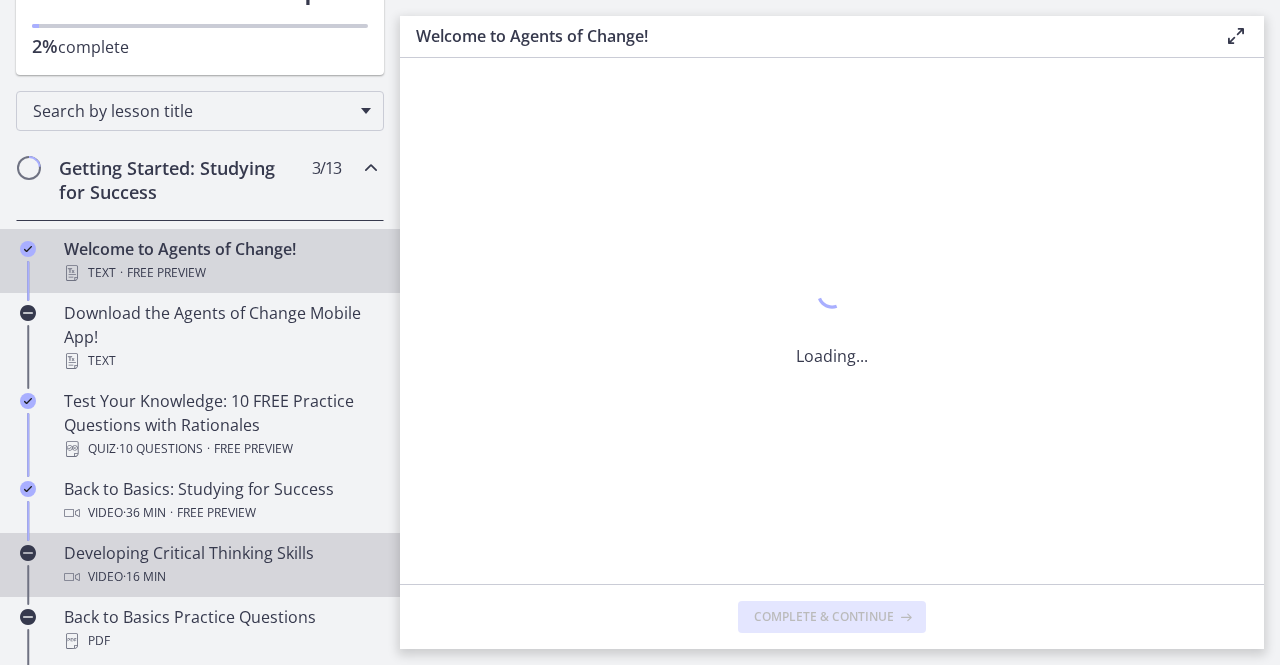 click on "Video
·  16 min" at bounding box center (220, 577) 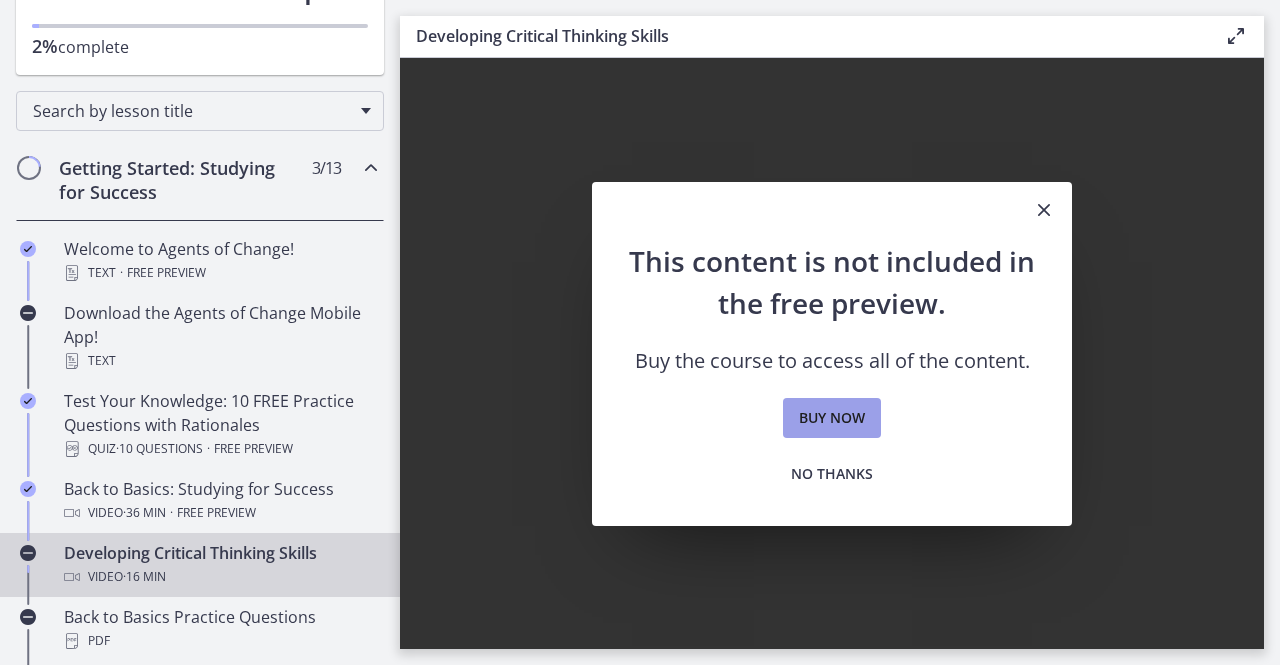 click on "Buy now" at bounding box center [832, 418] 